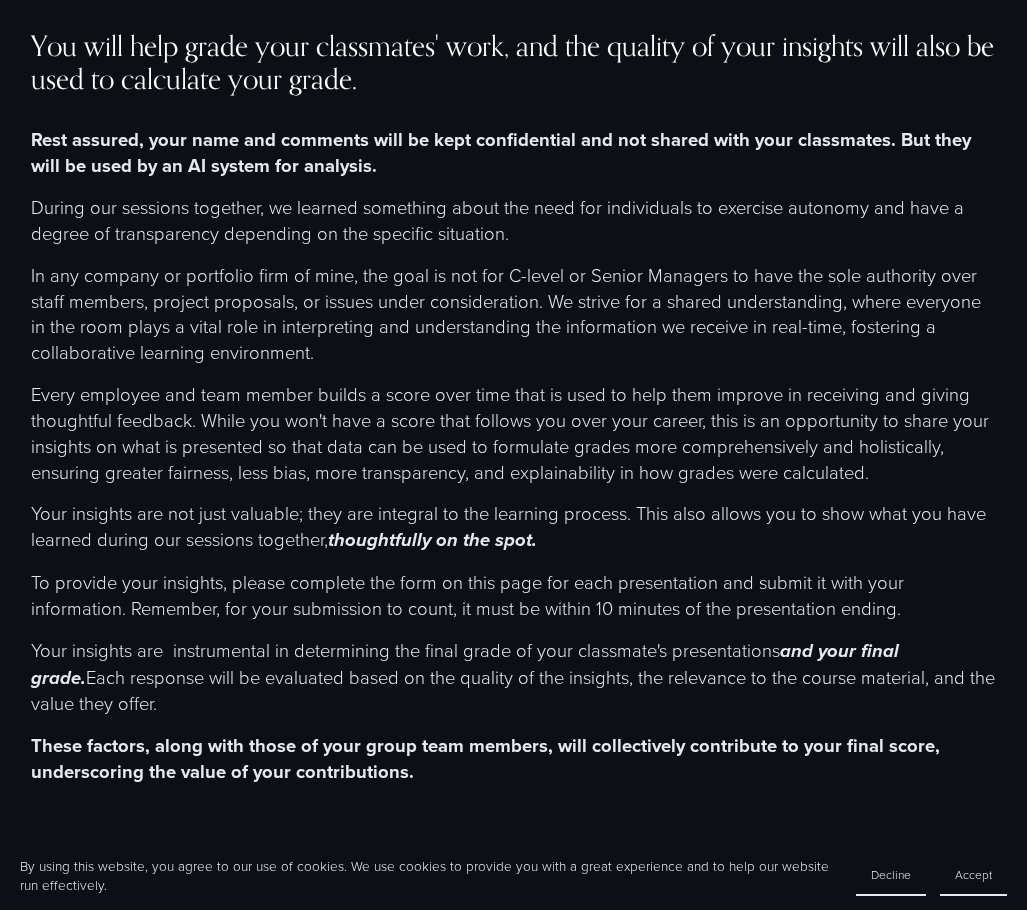 scroll, scrollTop: 200, scrollLeft: 0, axis: vertical 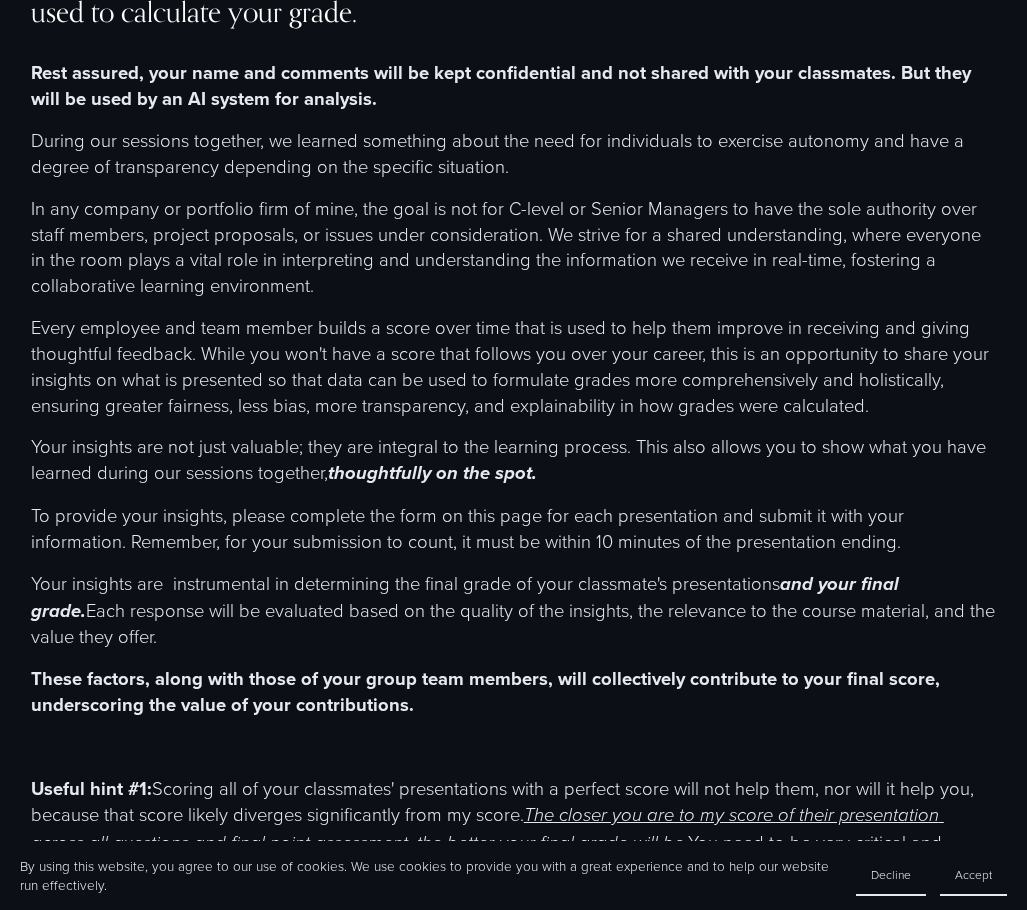 click on "During our sessions together, we learned something about the need for individuals to exercise autonomy and have a degree of transparency depending on the specific situation." at bounding box center [513, 154] 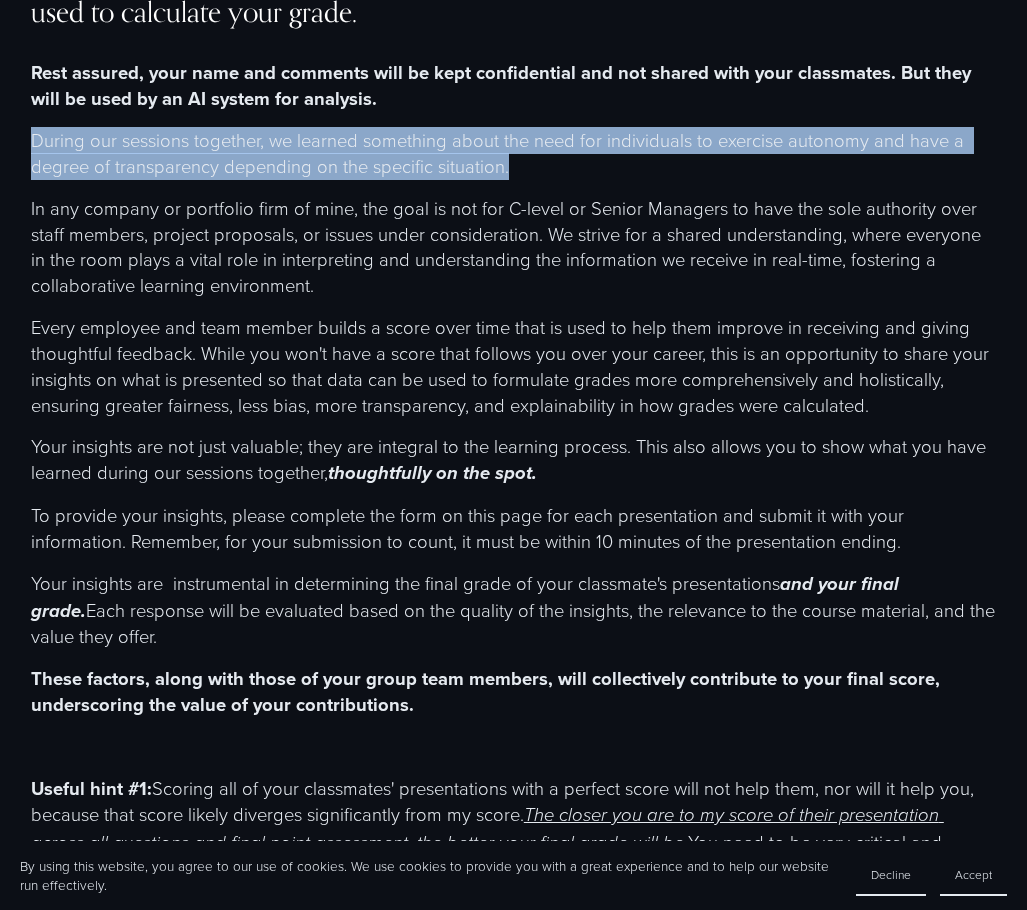drag, startPoint x: 536, startPoint y: 161, endPoint x: 20, endPoint y: 151, distance: 516.09686 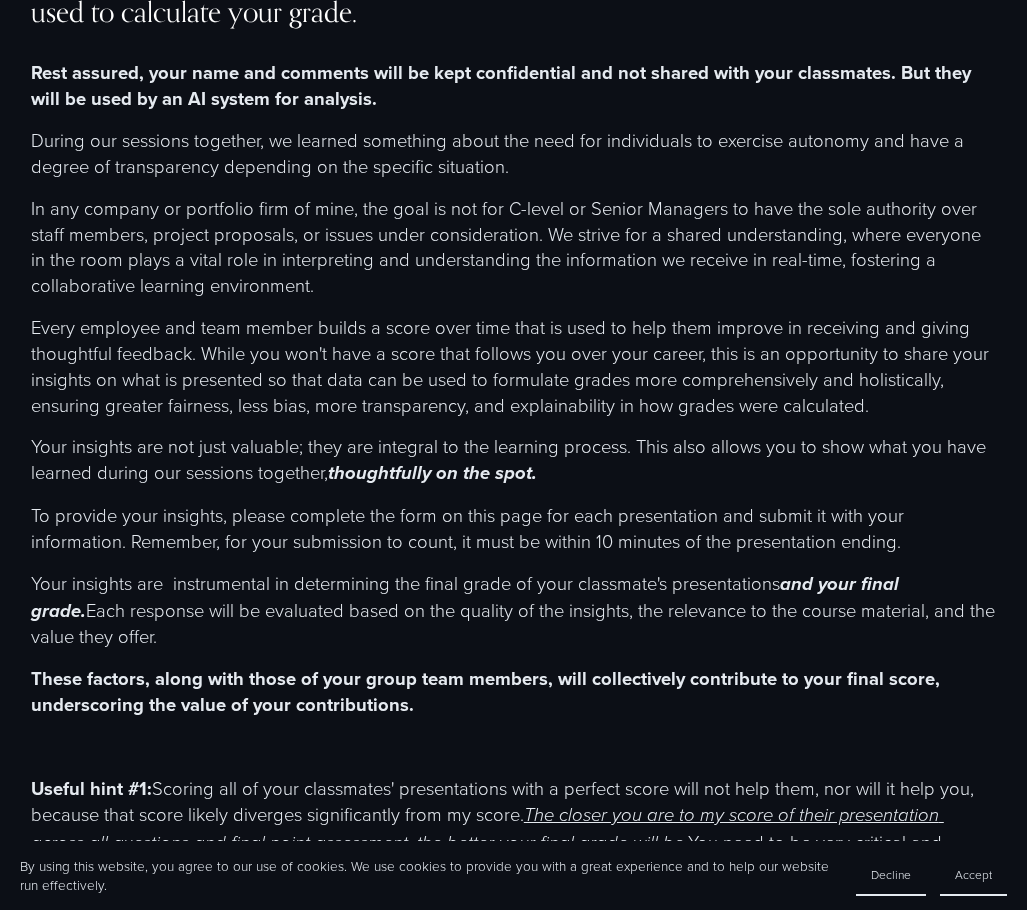 click on "In any company or portfolio firm of mine, the goal is not for C-level or Senior Managers to have the sole authority over staff members, project proposals, or issues under consideration. We strive for a shared understanding, where everyone in the room plays a vital role in interpreting and understanding the information we receive in real-time, fostering a collaborative learning environment." at bounding box center (513, 247) 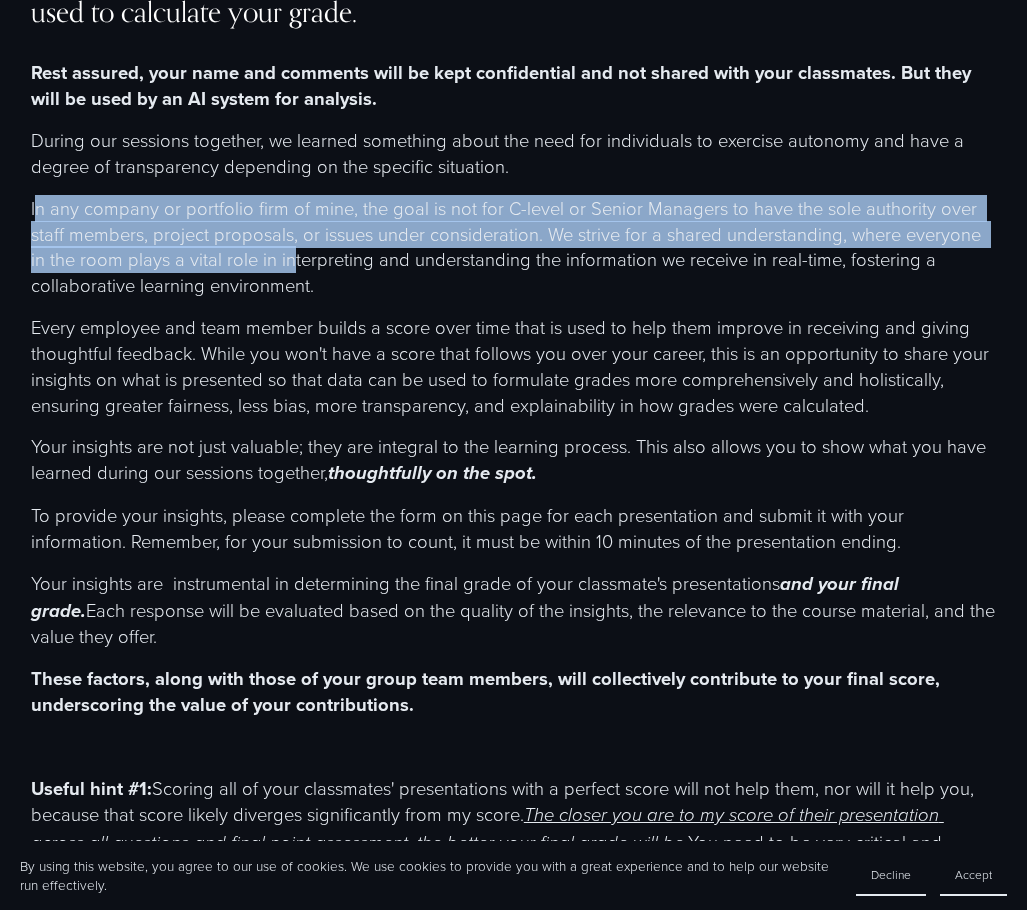 drag, startPoint x: 35, startPoint y: 205, endPoint x: 290, endPoint y: 262, distance: 261.29294 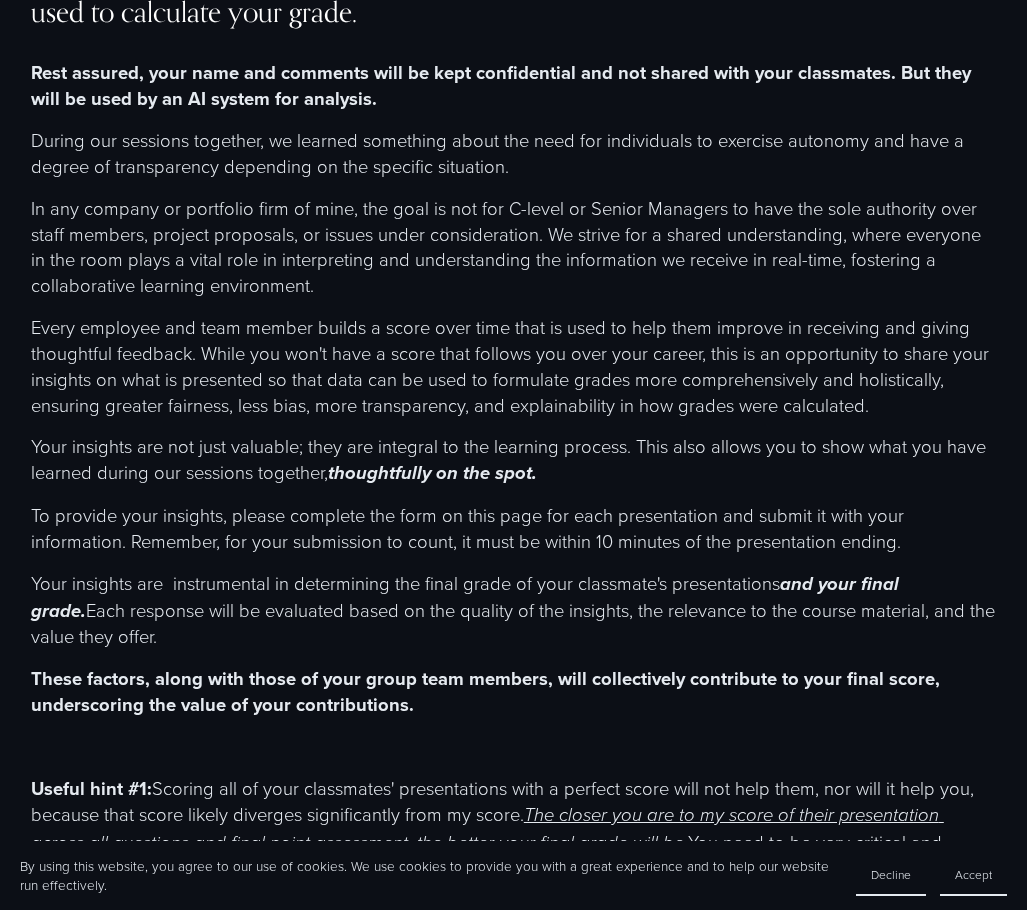 click on "In any company or portfolio firm of mine, the goal is not for C-level or Senior Managers to have the sole authority over staff members, project proposals, or issues under consideration. We strive for a shared understanding, where everyone in the room plays a vital role in interpreting and understanding the information we receive in real-time, fostering a collaborative learning environment." at bounding box center (513, 247) 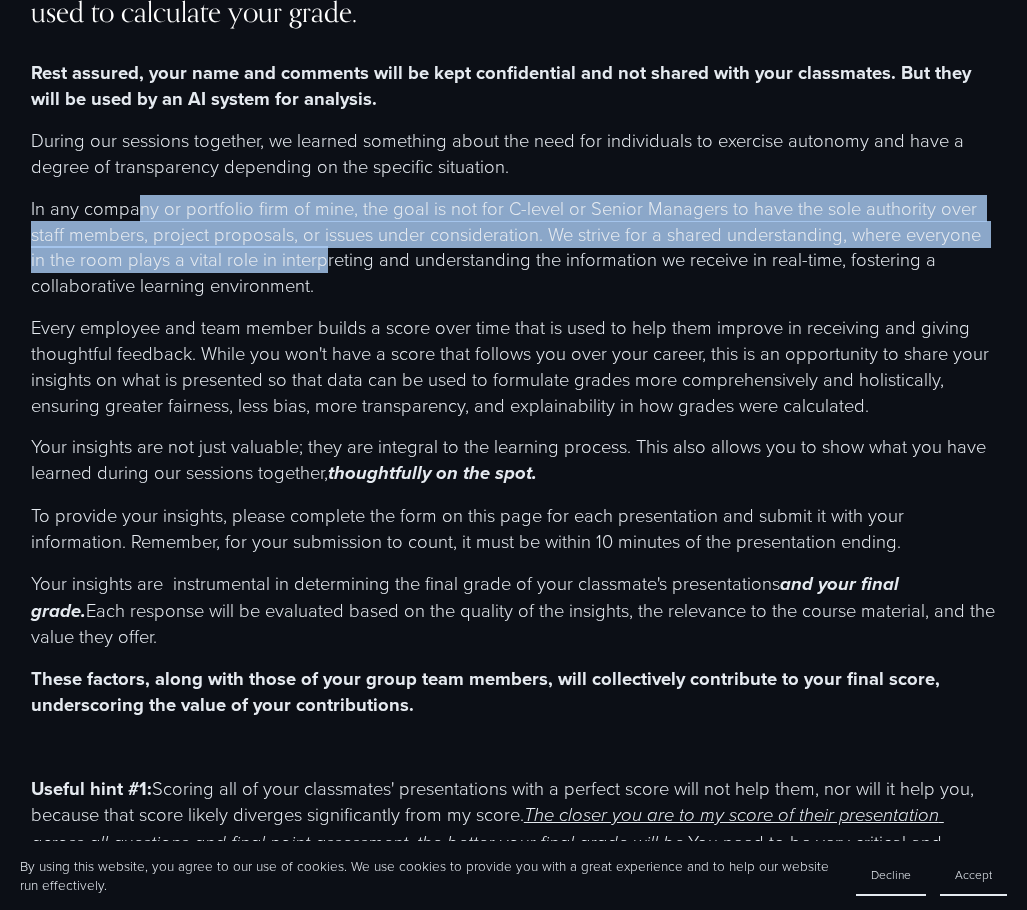drag, startPoint x: 319, startPoint y: 270, endPoint x: 138, endPoint y: 221, distance: 187.51534 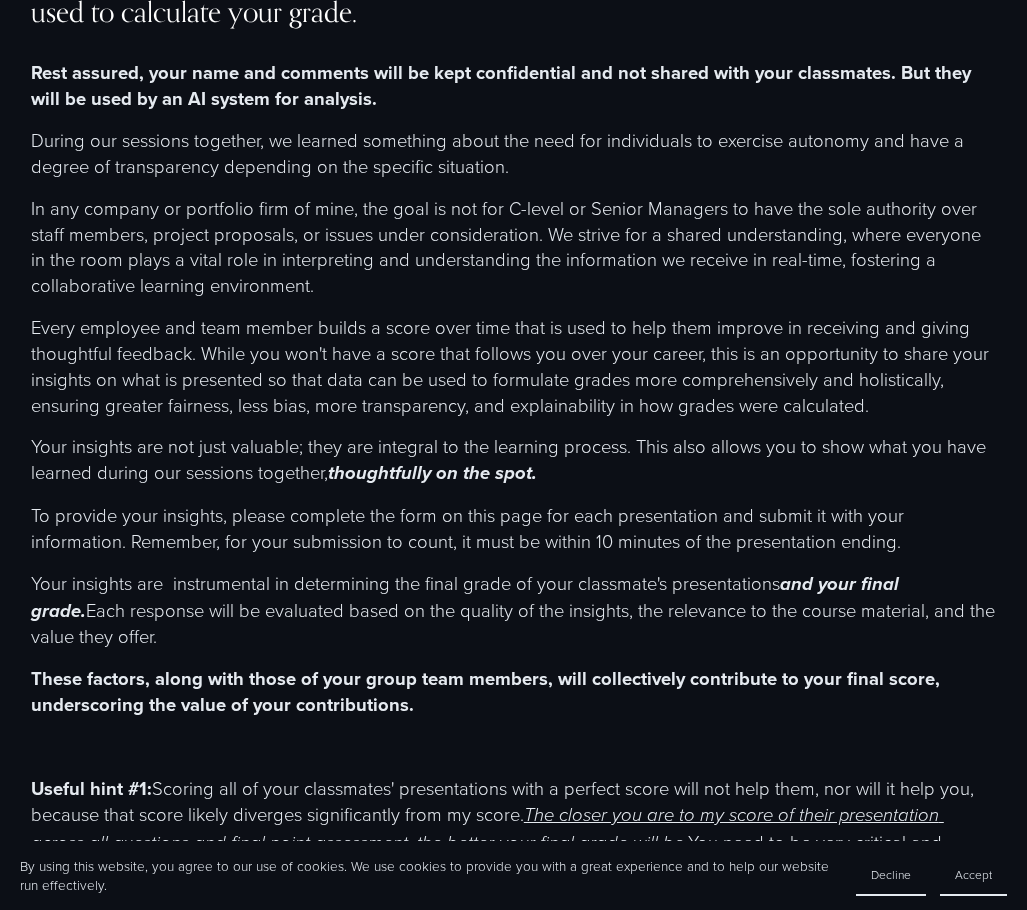 click on "You will help grade your classmates' work, and the quality of your insights will also be used to calculate your grade. Rest assured, your name and comments will be kept confidential and not shared with your classmates. But they will be used by an AI system for analysis.  During our sessions together, we learned something about the need for individuals to exercise autonomy and have a degree of transparency depending on the specific situation. In any company or portfolio firm of mine, the goal is not for C-level or Senior Managers to have the sole authority over staff members, project proposals, or issues under consideration. We strive for a shared understanding, where everyone in the room plays a vital role in interpreting and understanding the information we receive in real-time, fostering a collaborative learning environment. Your insights are not just valuable; they are integral to the learning process. This also allows you to show what you have learned during our sessions together,  Useful hint #1:" at bounding box center (513, 535) 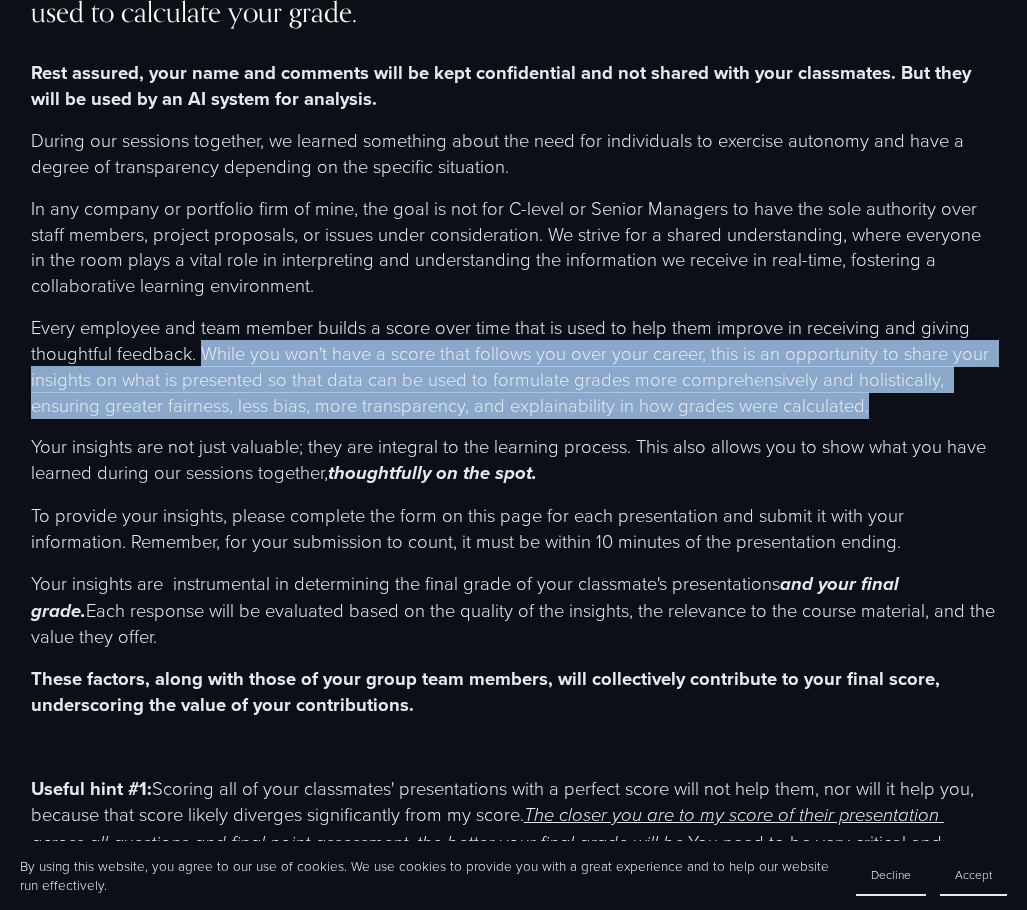 drag, startPoint x: 202, startPoint y: 357, endPoint x: 893, endPoint y: 398, distance: 692.2153 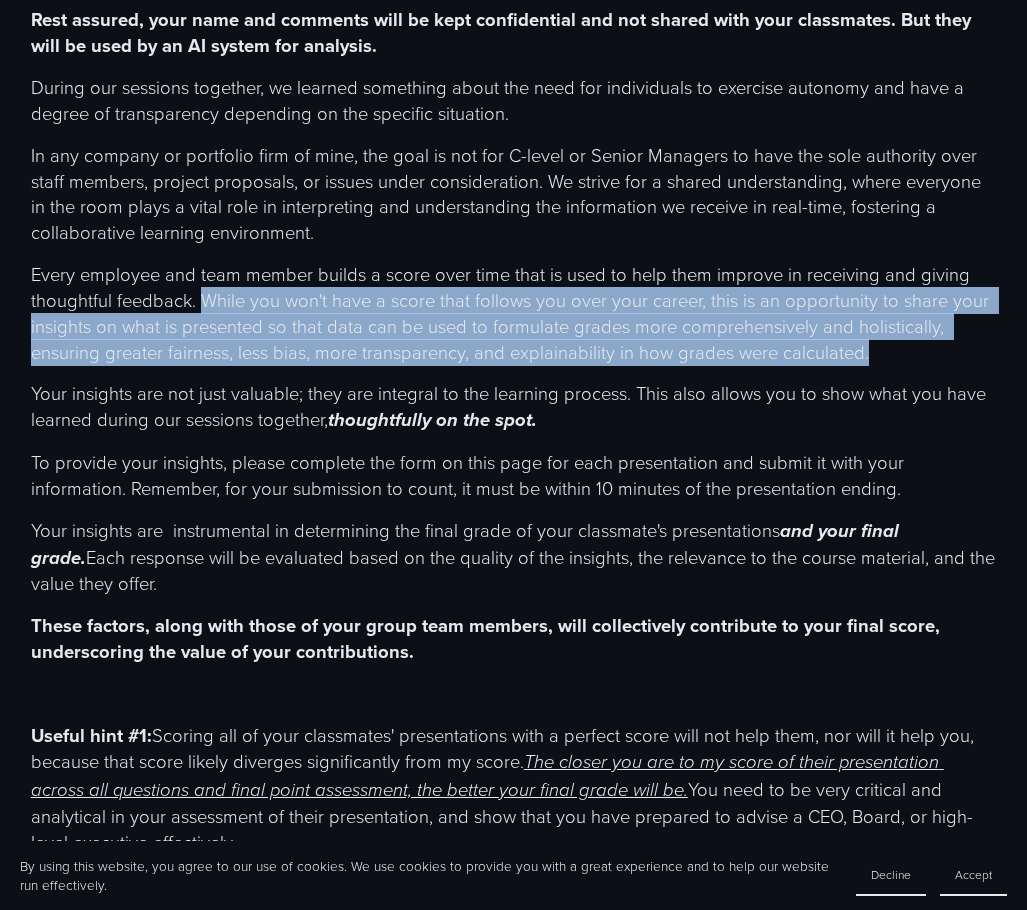 scroll, scrollTop: 300, scrollLeft: 0, axis: vertical 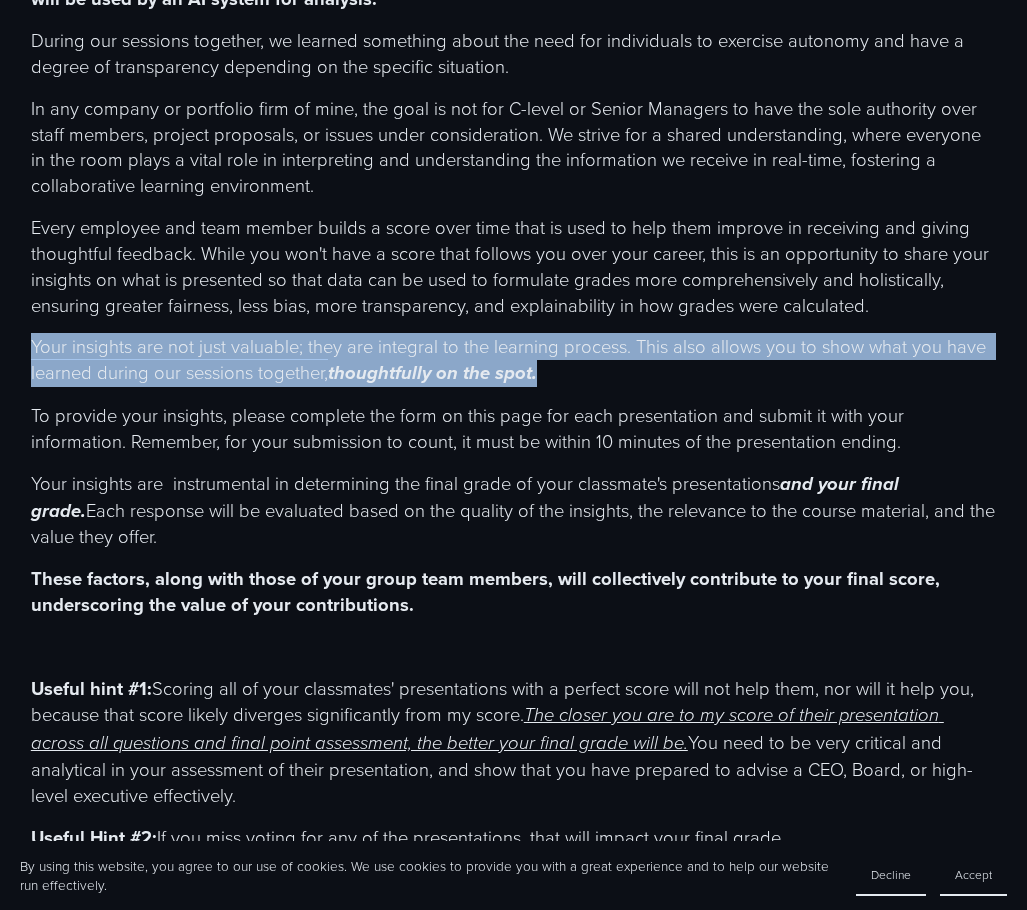 drag, startPoint x: 30, startPoint y: 344, endPoint x: 563, endPoint y: 377, distance: 534.02057 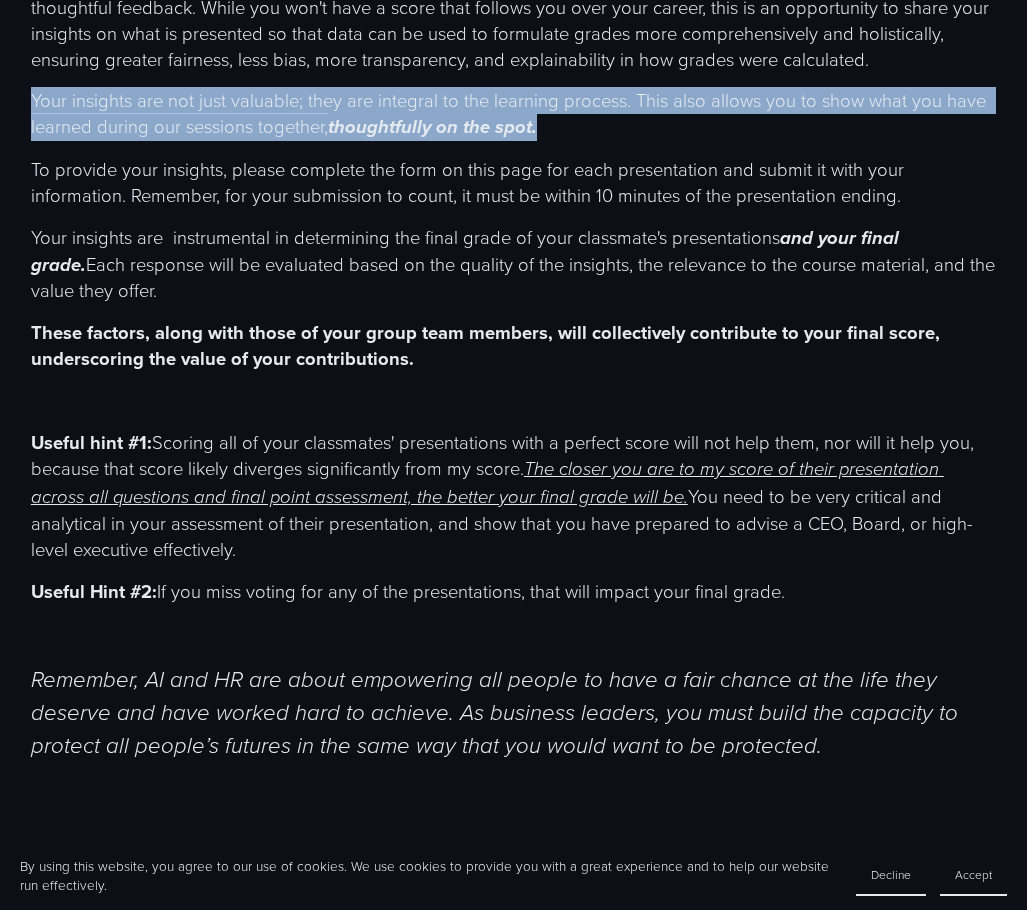 scroll, scrollTop: 500, scrollLeft: 0, axis: vertical 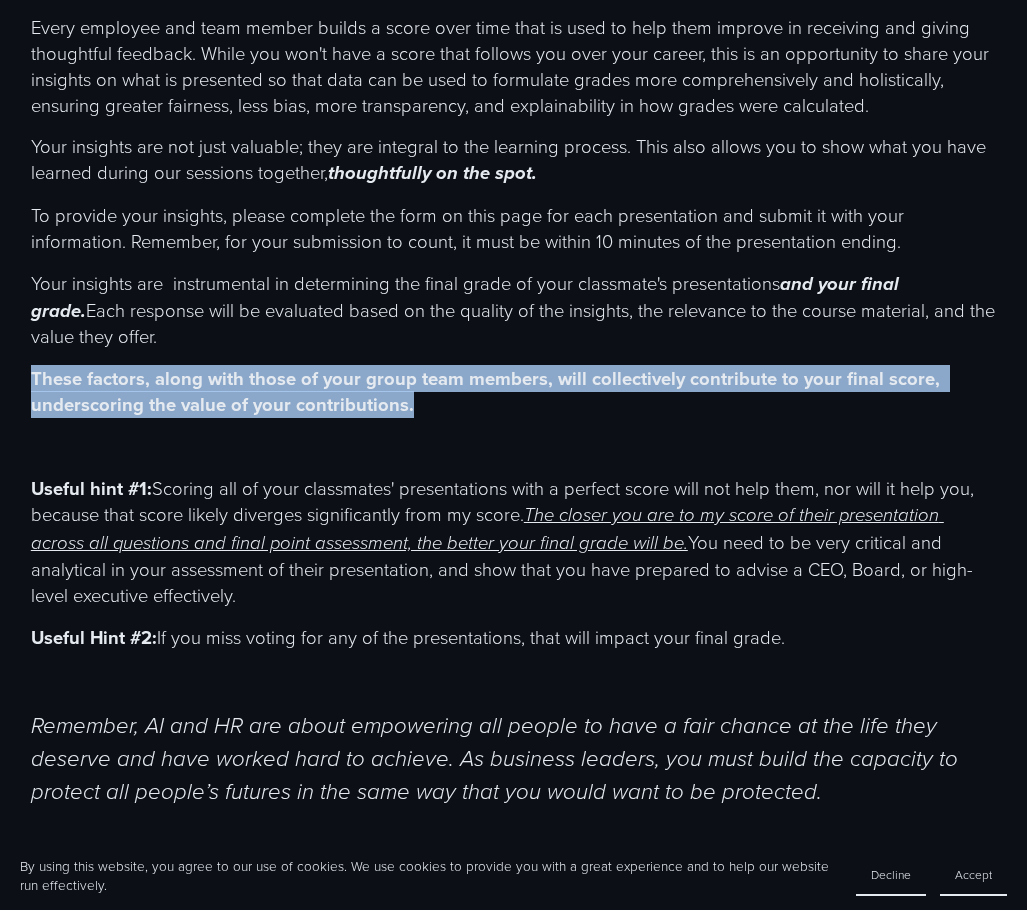 drag, startPoint x: 410, startPoint y: 401, endPoint x: -1, endPoint y: 358, distance: 413.24326 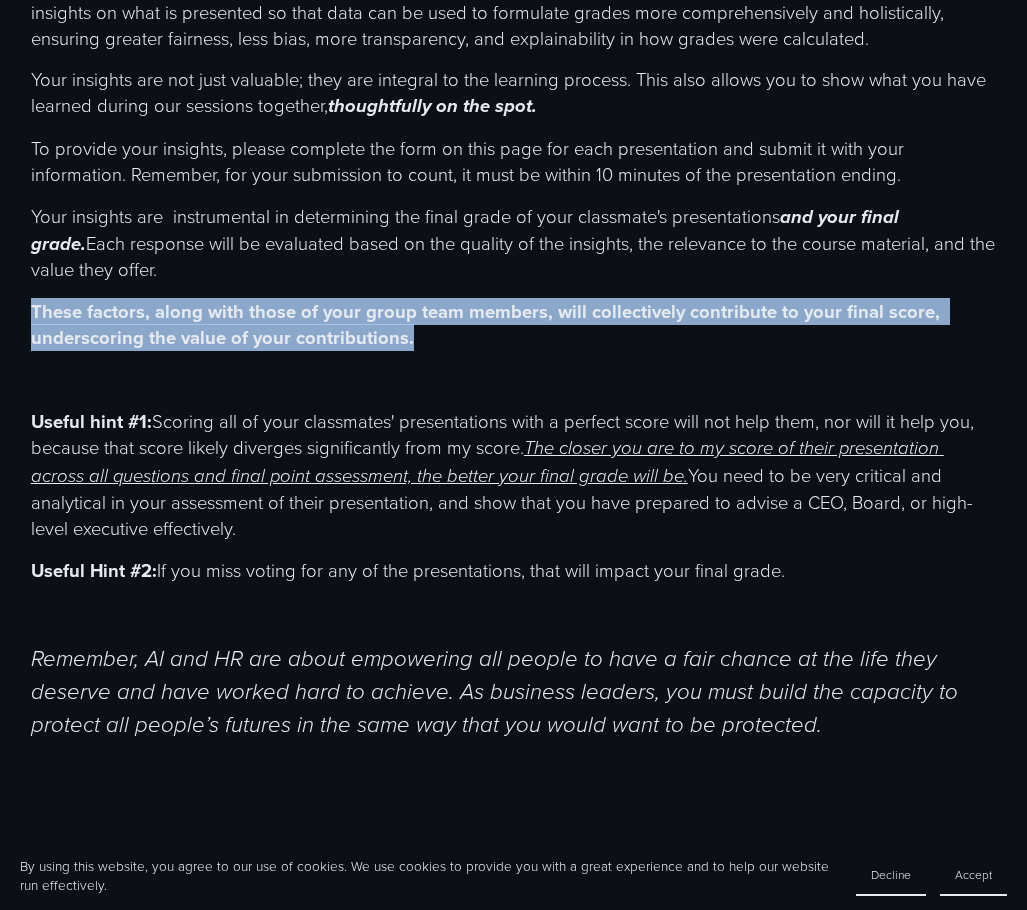 scroll, scrollTop: 600, scrollLeft: 0, axis: vertical 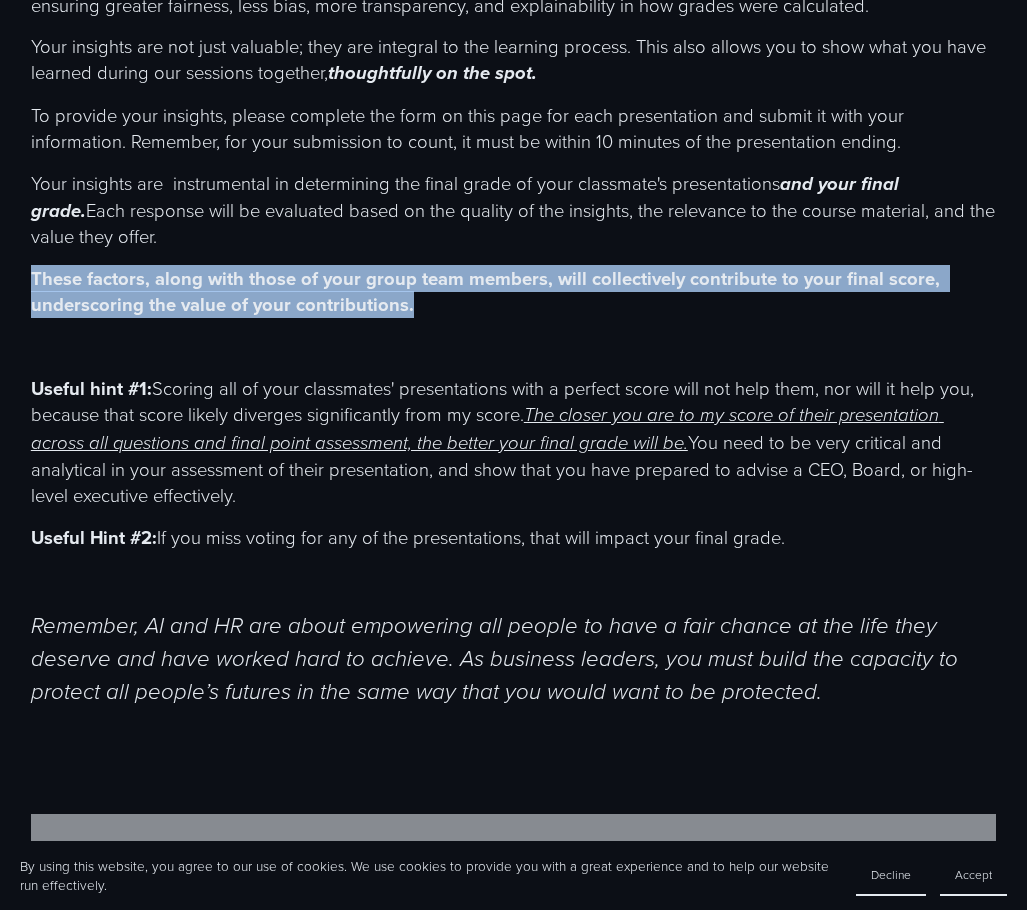 drag, startPoint x: 687, startPoint y: 445, endPoint x: 903, endPoint y: 488, distance: 220.23851 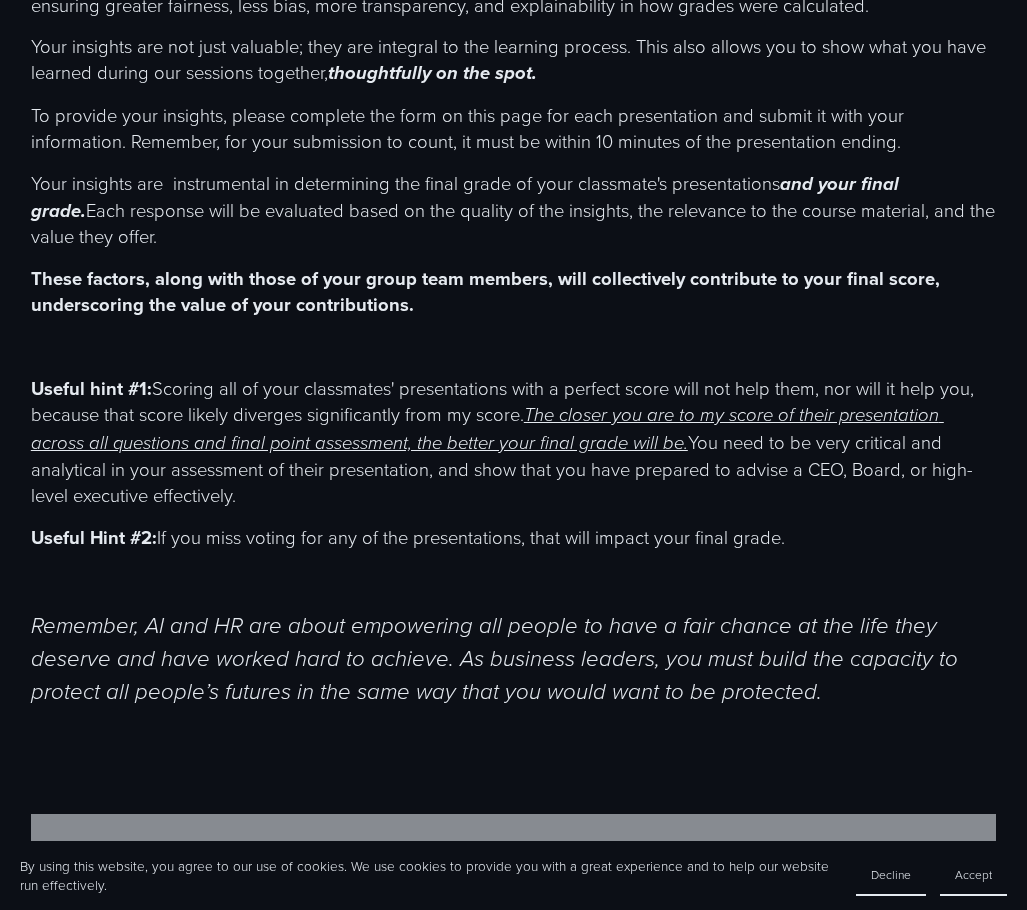 click on "You will help grade your classmates' work, and the quality of your insights will also be used to calculate your grade. Rest assured, your name and comments will be kept confidential and not shared with your classmates. But they will be used by an AI system for analysis.  During our sessions together, we learned something about the need for individuals to exercise autonomy and have a degree of transparency depending on the specific situation. In any company or portfolio firm of mine, the goal is not for C-level or Senior Managers to have the sole authority over staff members, project proposals, or issues under consideration. We strive for a shared understanding, where everyone in the room plays a vital role in interpreting and understanding the information we receive in real-time, fostering a collaborative learning environment. Your insights are not just valuable; they are integral to the learning process. This also allows you to show what you have learned during our sessions together,  Useful hint #1:" at bounding box center (513, 135) 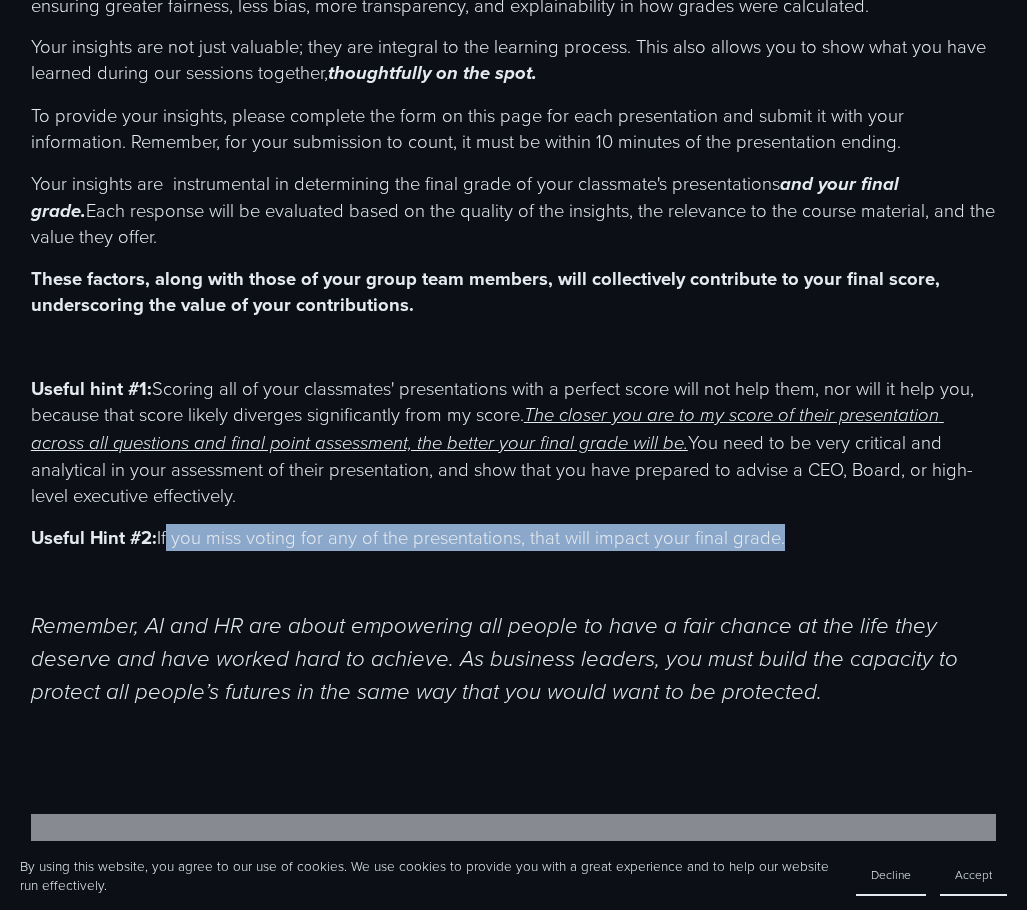 drag, startPoint x: 750, startPoint y: 540, endPoint x: 172, endPoint y: 540, distance: 578 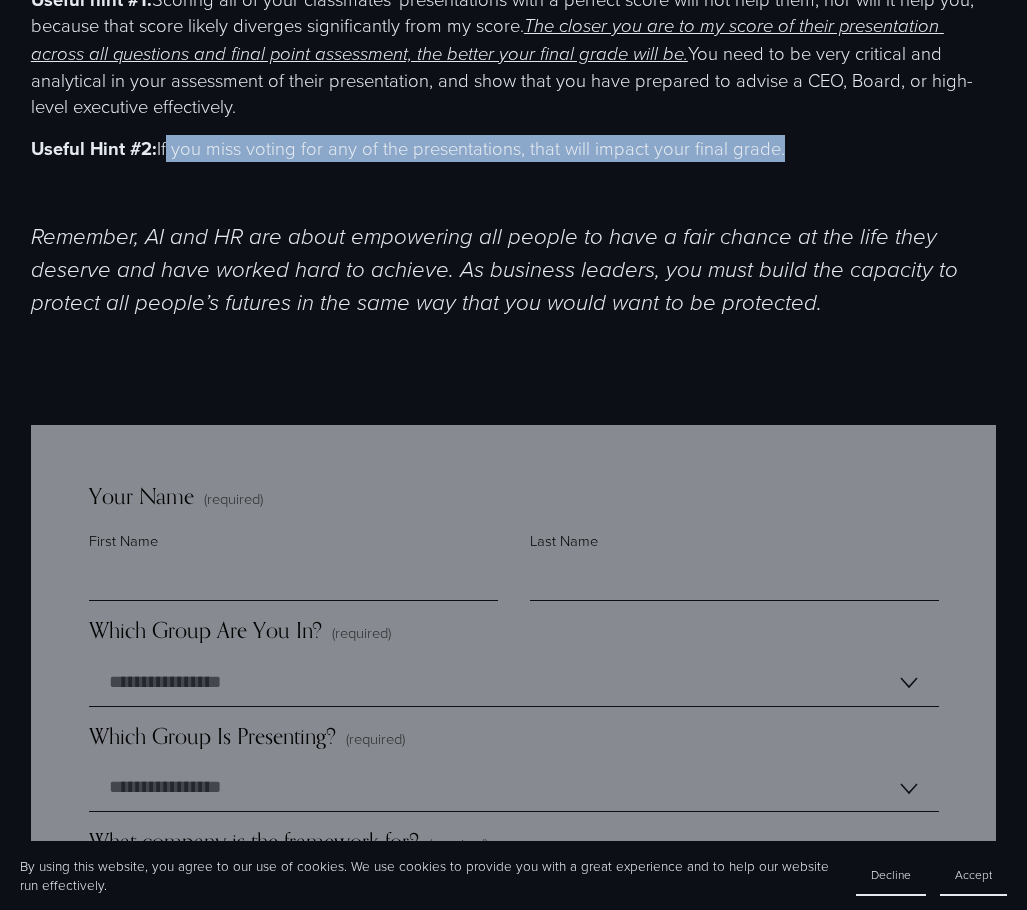 scroll, scrollTop: 900, scrollLeft: 0, axis: vertical 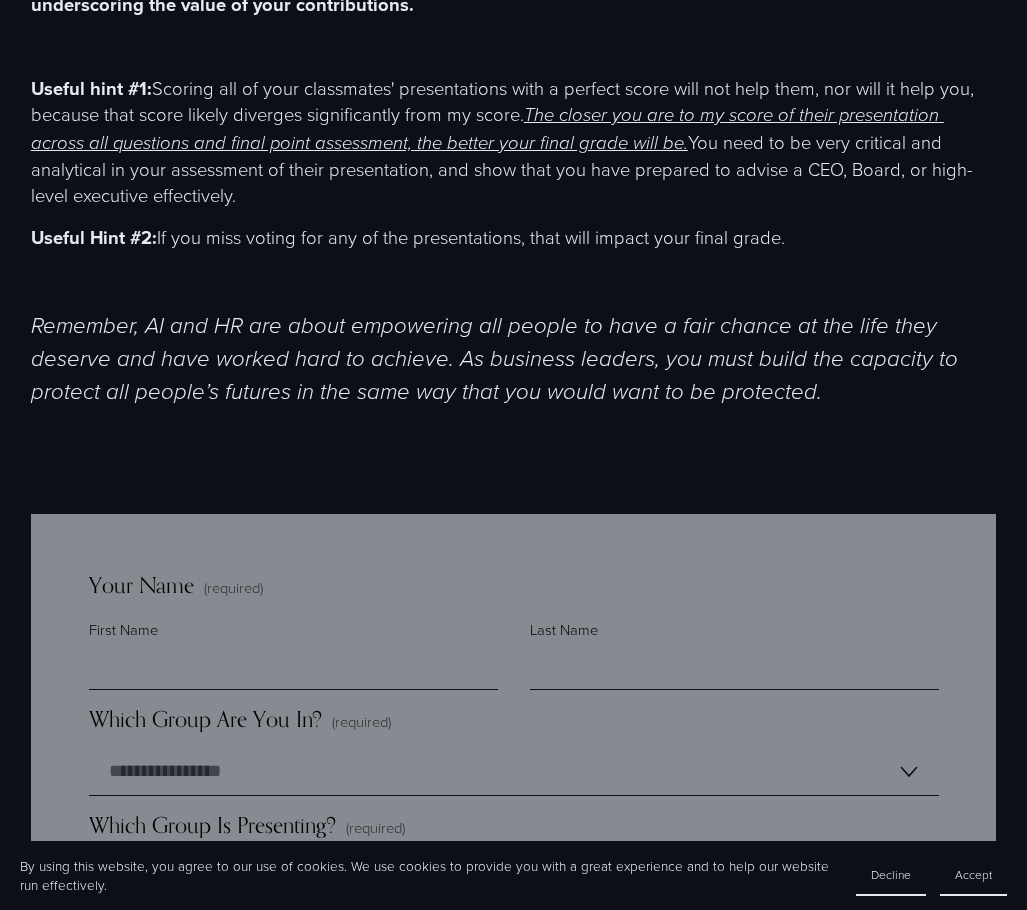 click on "Final Course Dot Collector - HRAI 2025
You will help grade your classmates' work, and the quality of your insights will also be used to calculate your grade. Rest assured, your name and comments will be kept confidential and not shared with your classmates. But they will be used by an AI system for analysis.  During our sessions together, we learned something about the need for individuals to exercise autonomy and have a degree of transparency depending on the specific situation. In any company or portfolio firm of mine, the goal is not for C-level or Senior Managers to have the sole authority over staff members, project proposals, or issues under consideration. We strive for a shared understanding, where everyone in the room plays a vital role in interpreting and understanding the information we receive in real-time, fostering a collaborative learning environment. thoughtfully on the spot. and your final grade. Useful hint #1:  Useful Hint #2:" at bounding box center [513, 2707] 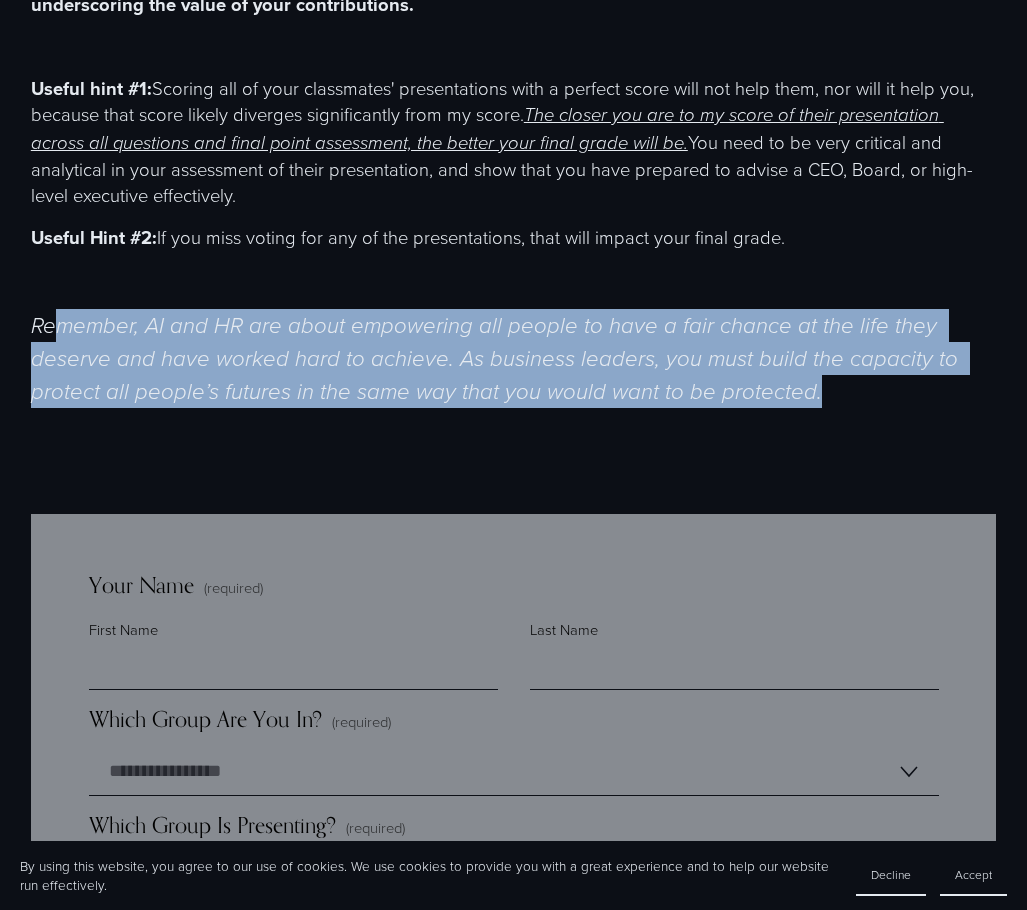drag, startPoint x: 51, startPoint y: 326, endPoint x: 841, endPoint y: 400, distance: 793.45825 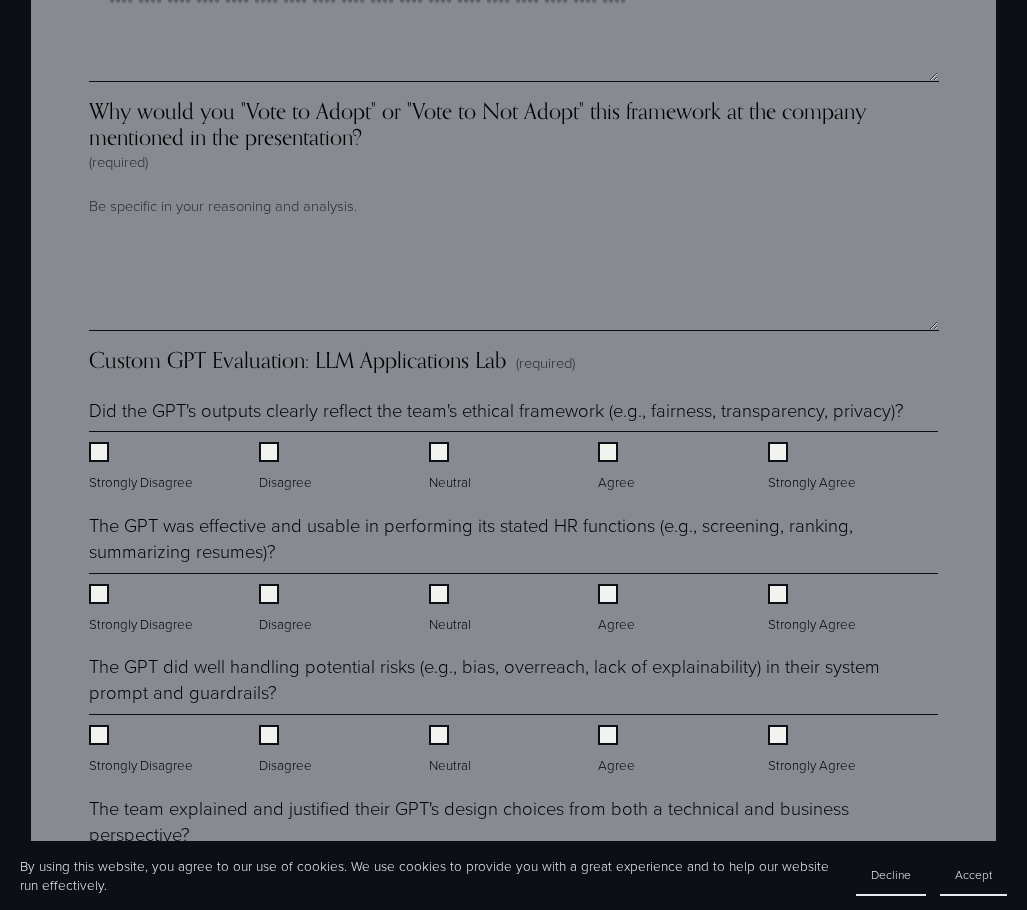 scroll, scrollTop: 3700, scrollLeft: 0, axis: vertical 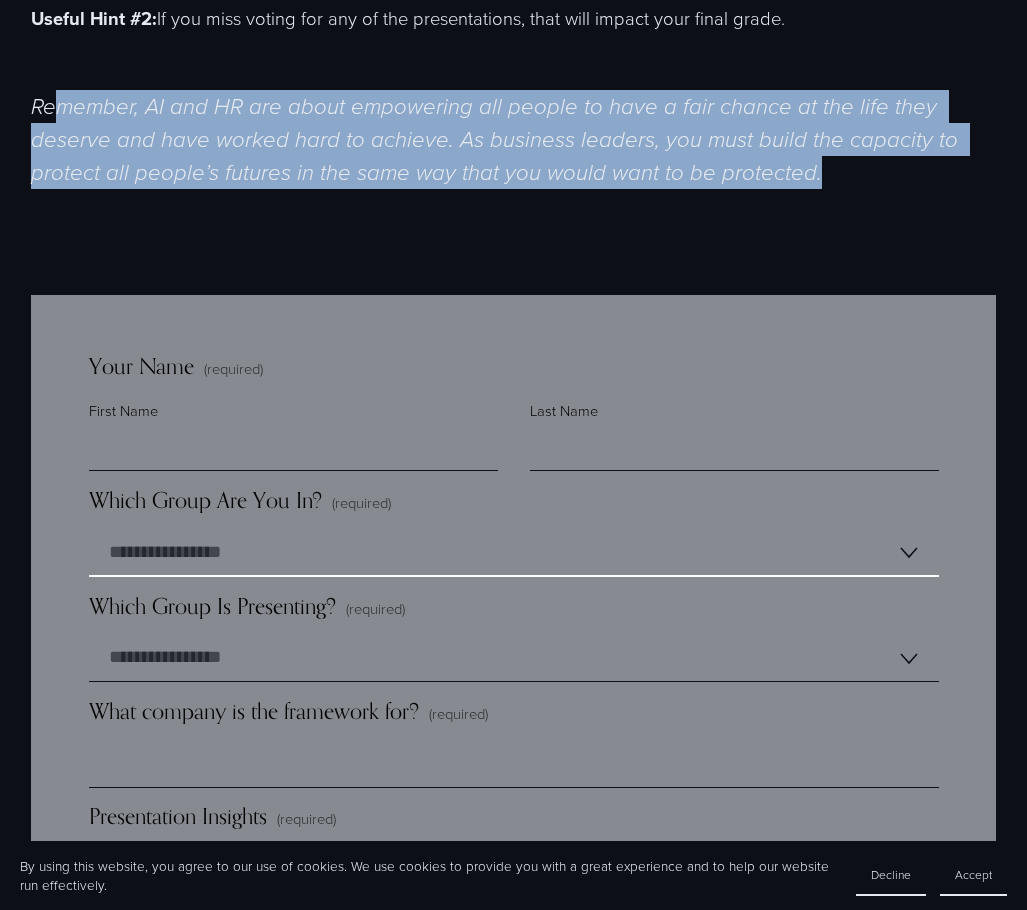 click on "**********" at bounding box center [514, 553] 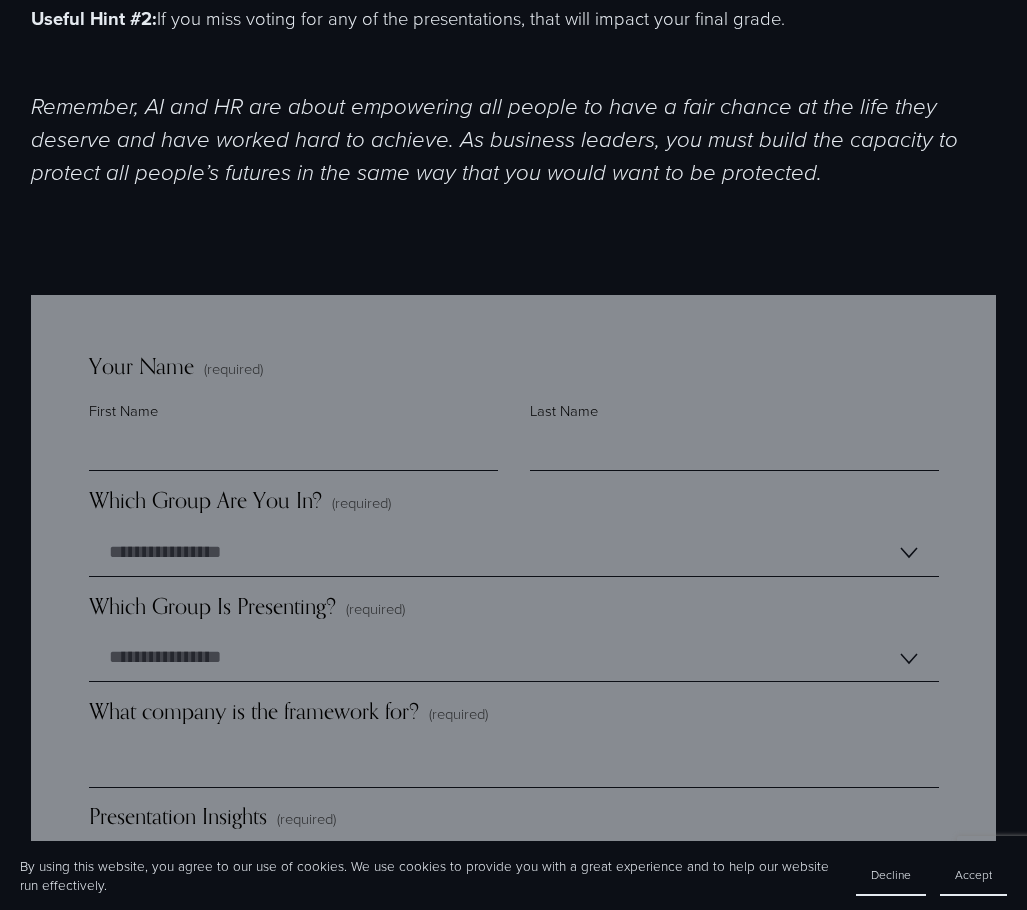 click on "Final Course Dot Collector - HRAI 2025
You will help grade your classmates' work, and the quality of your insights will also be used to calculate your grade. Rest assured, your name and comments will be kept confidential and not shared with your classmates. But they will be used by an AI system for analysis.  During our sessions together, we learned something about the need for individuals to exercise autonomy and have a degree of transparency depending on the specific situation. In any company or portfolio firm of mine, the goal is not for C-level or Senior Managers to have the sole authority over staff members, project proposals, or issues under consideration. We strive for a shared understanding, where everyone in the room plays a vital role in interpreting and understanding the information we receive in real-time, fostering a collaborative learning environment. thoughtfully on the spot. and your final grade. Useful hint #1:  Useful Hint #2:" at bounding box center (513, 2488) 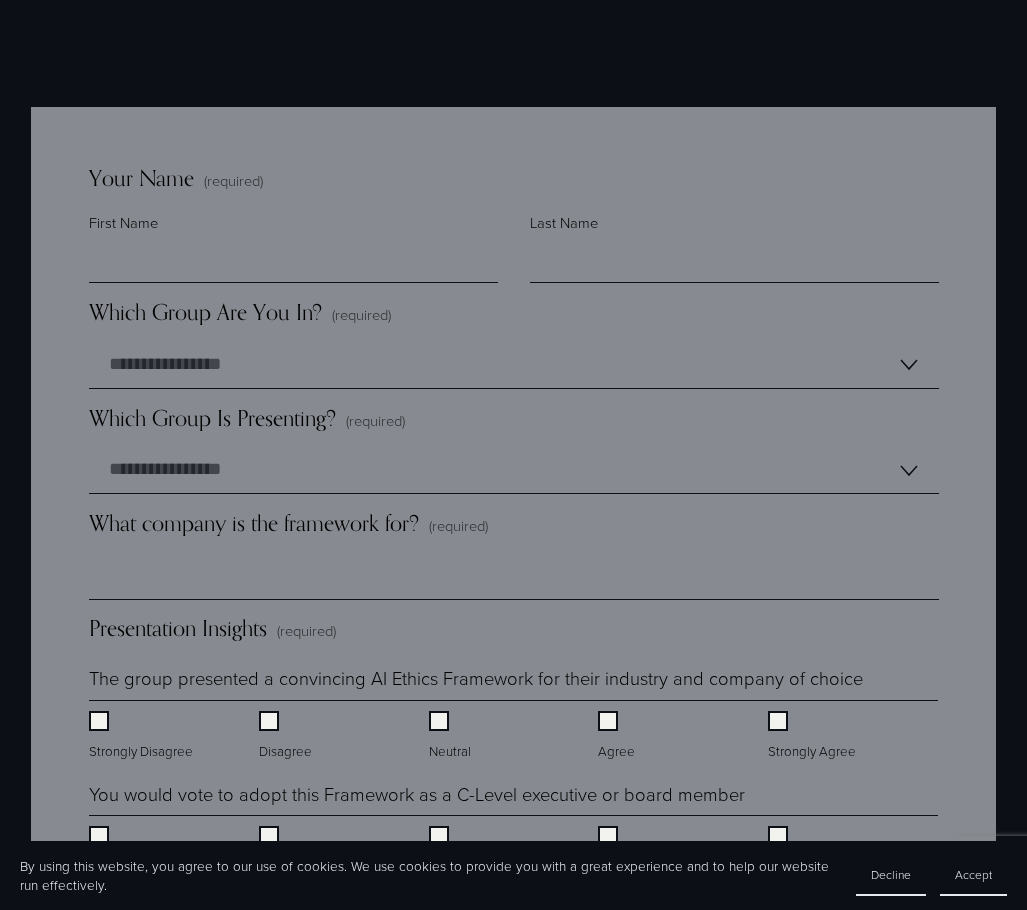 scroll, scrollTop: 1319, scrollLeft: 0, axis: vertical 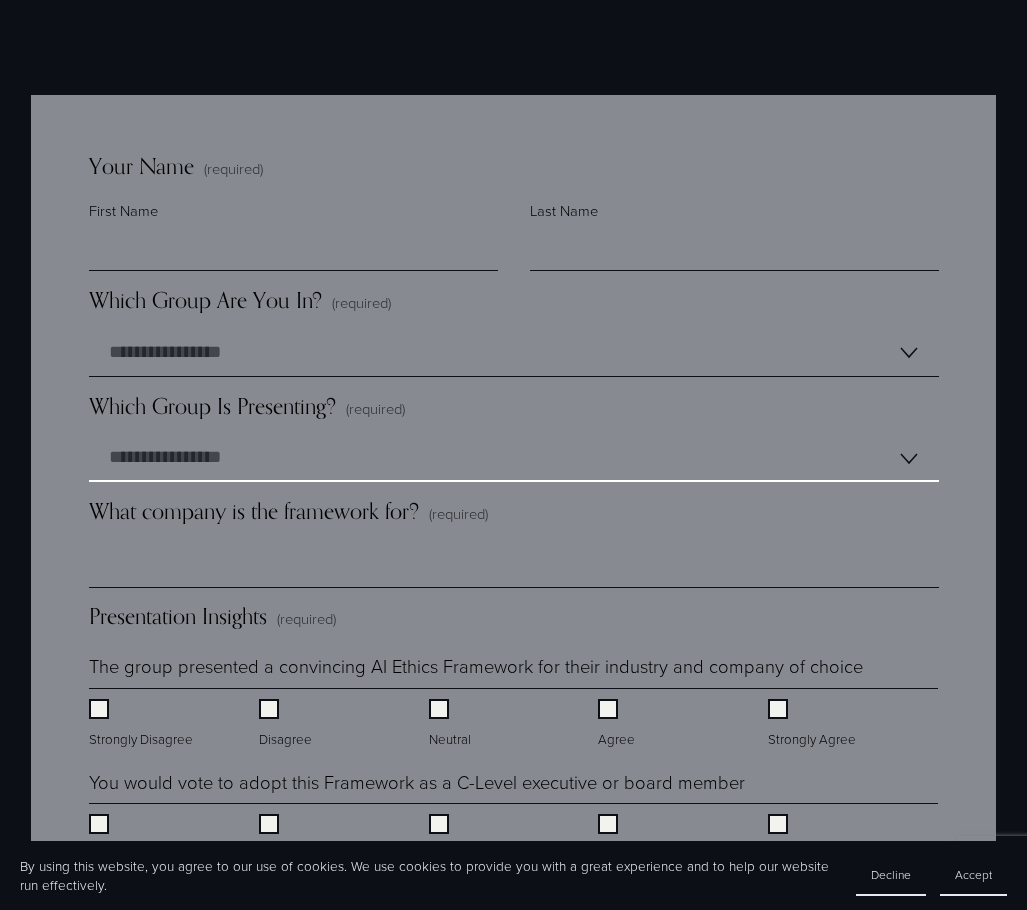 click on "**********" at bounding box center (514, 458) 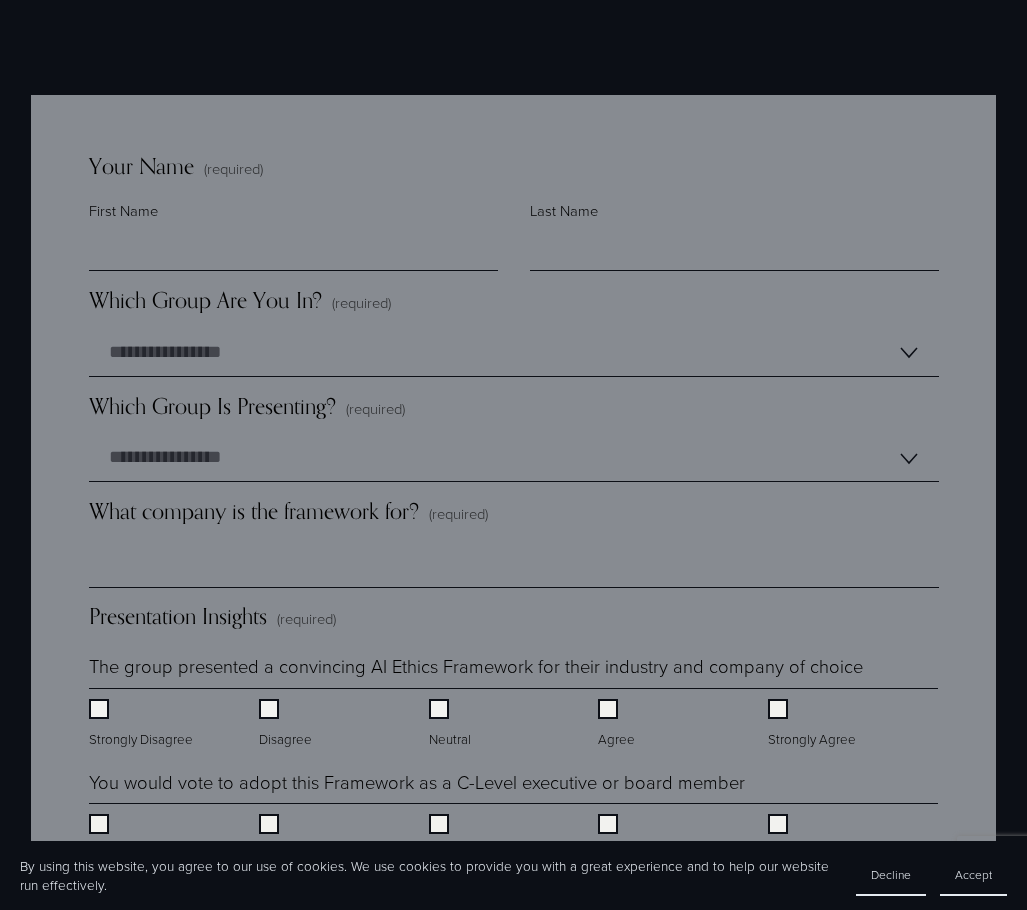click on "Final Course Dot Collector - HRAI 2025
You will help grade your classmates' work, and the quality of your insights will also be used to calculate your grade. Rest assured, your name and comments will be kept confidential and not shared with your classmates. But they will be used by an AI system for analysis.  During our sessions together, we learned something about the need for individuals to exercise autonomy and have a degree of transparency depending on the specific situation. In any company or portfolio firm of mine, the goal is not for C-level or Senior Managers to have the sole authority over staff members, project proposals, or issues under consideration. We strive for a shared understanding, where everyone in the room plays a vital role in interpreting and understanding the information we receive in real-time, fostering a collaborative learning environment. thoughtfully on the spot. and your final grade. Useful hint #1:  Useful Hint #2:" at bounding box center [513, 2288] 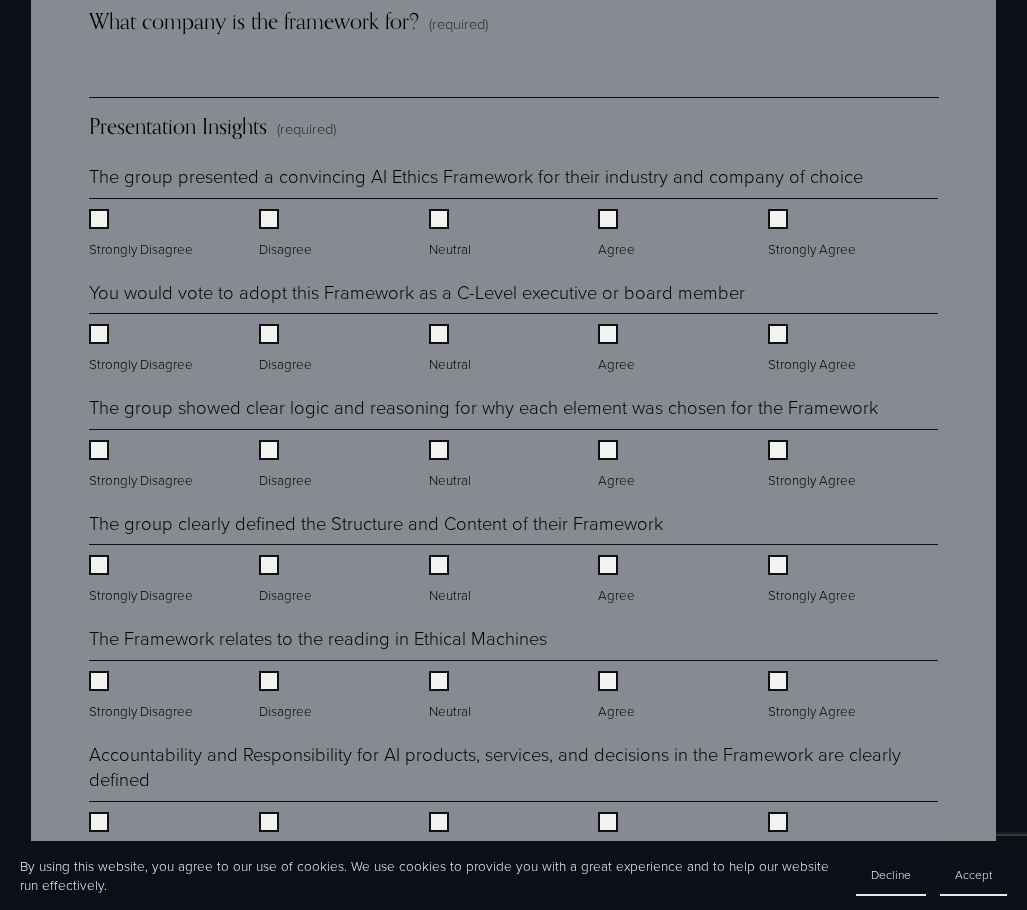 scroll, scrollTop: 1819, scrollLeft: 0, axis: vertical 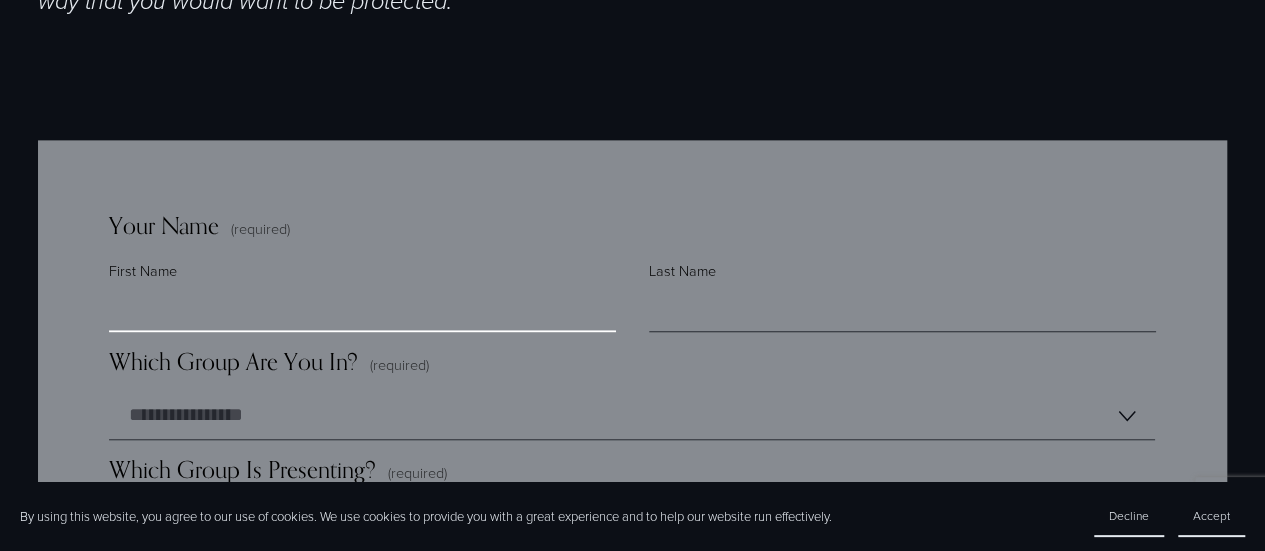 click on "First Name" at bounding box center (362, 308) 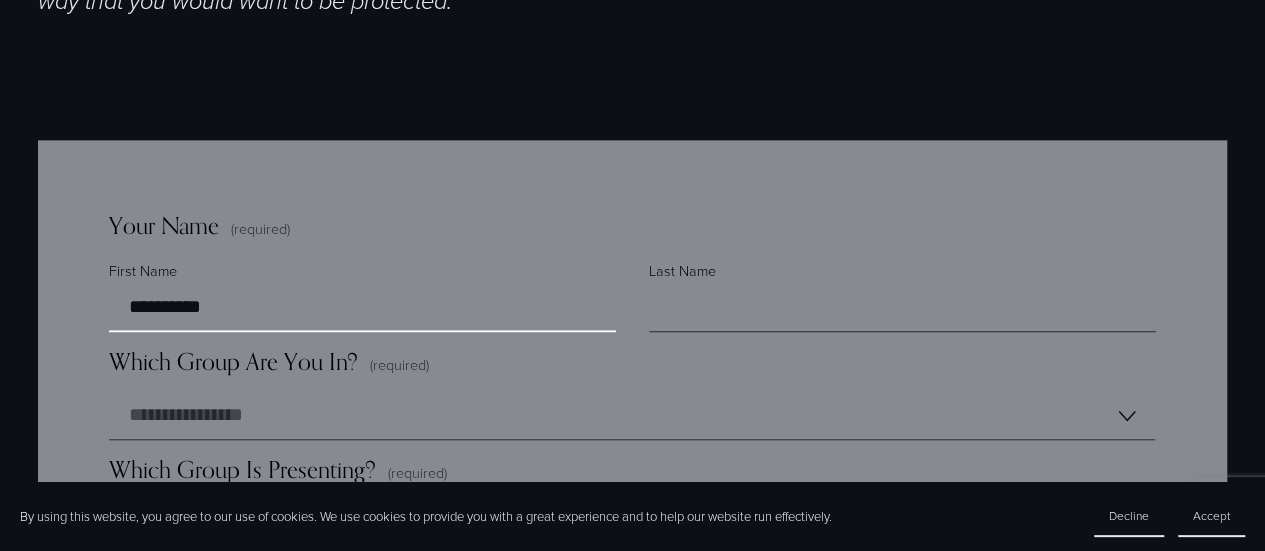type on "**********" 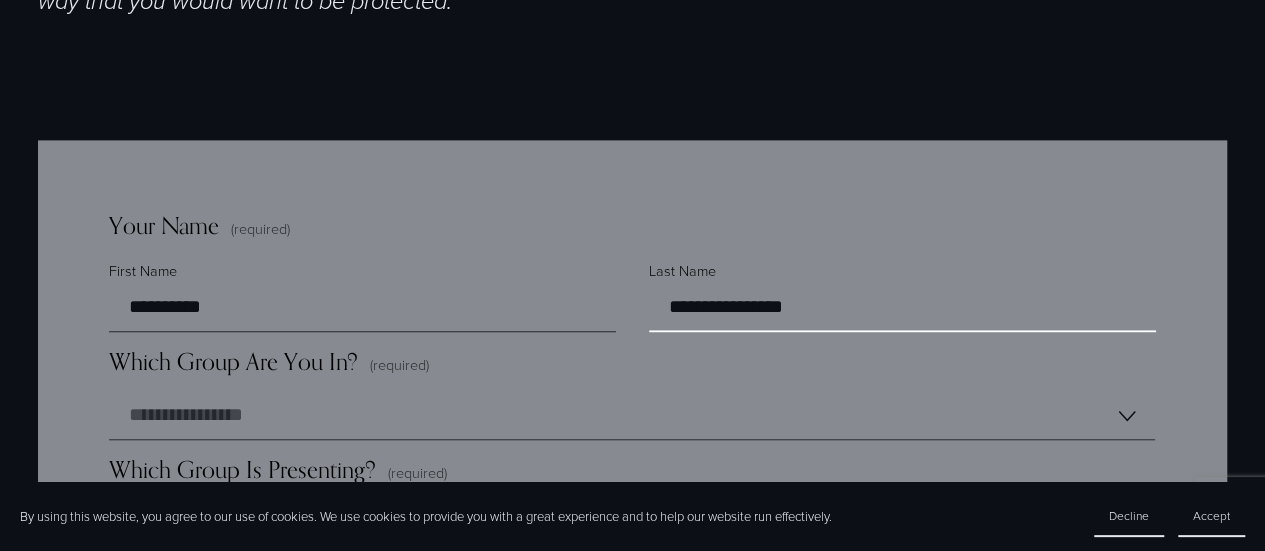 type on "**********" 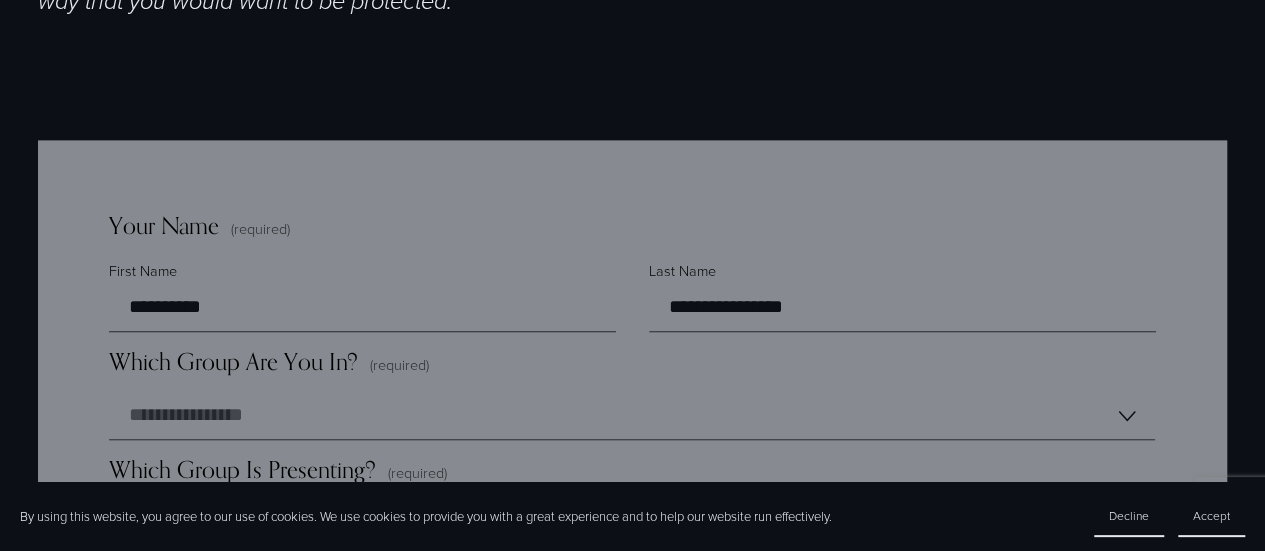 scroll, scrollTop: 1376, scrollLeft: 0, axis: vertical 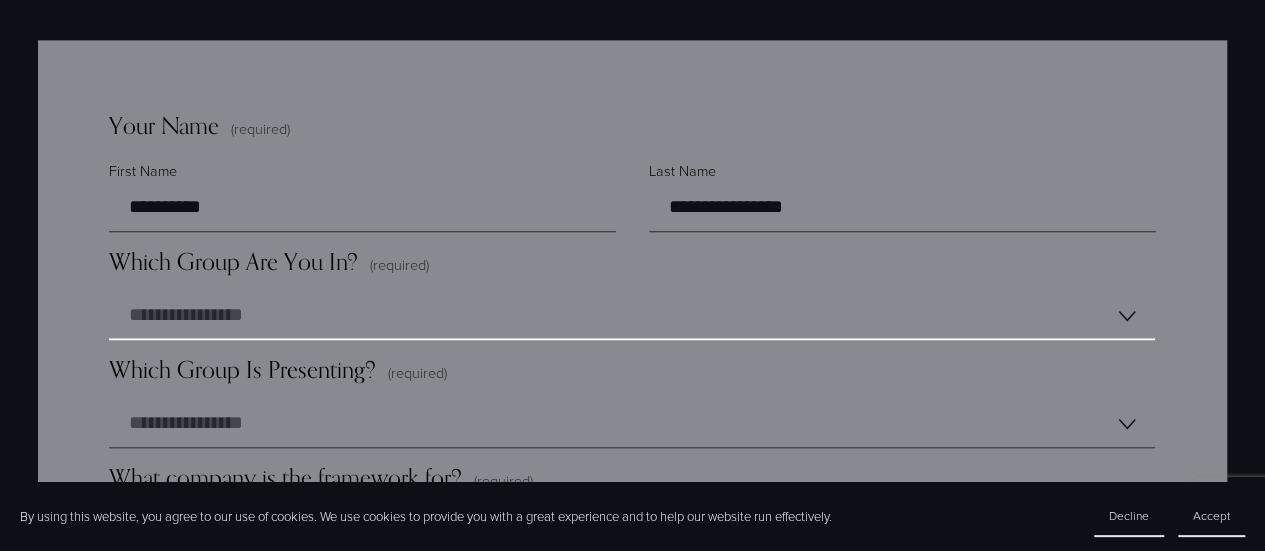 click on "**********" at bounding box center (632, 316) 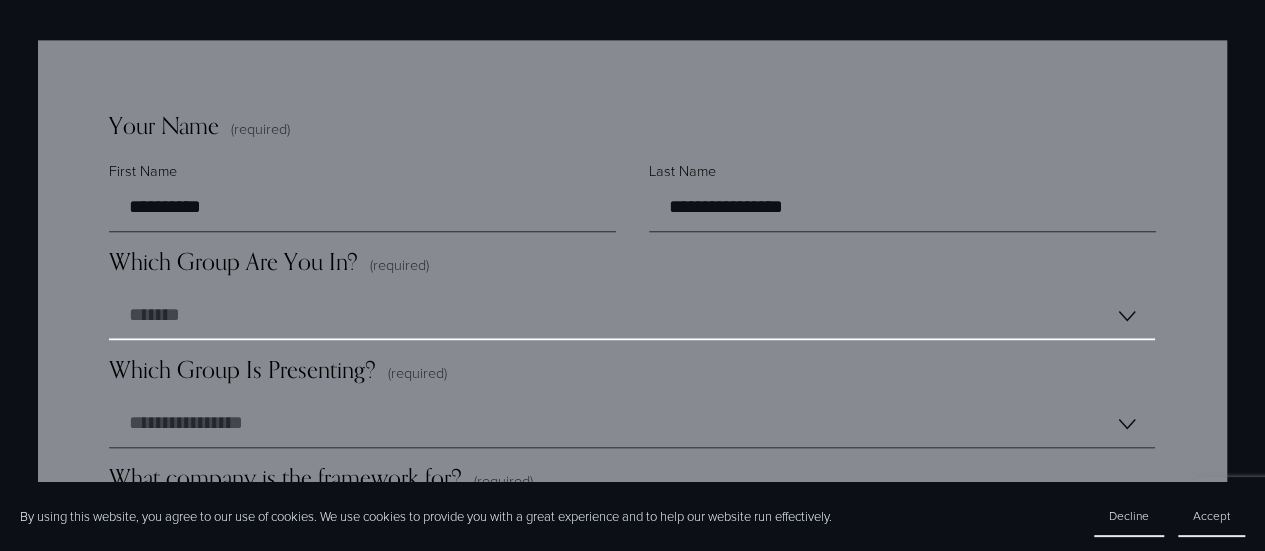 click on "**********" at bounding box center (632, 316) 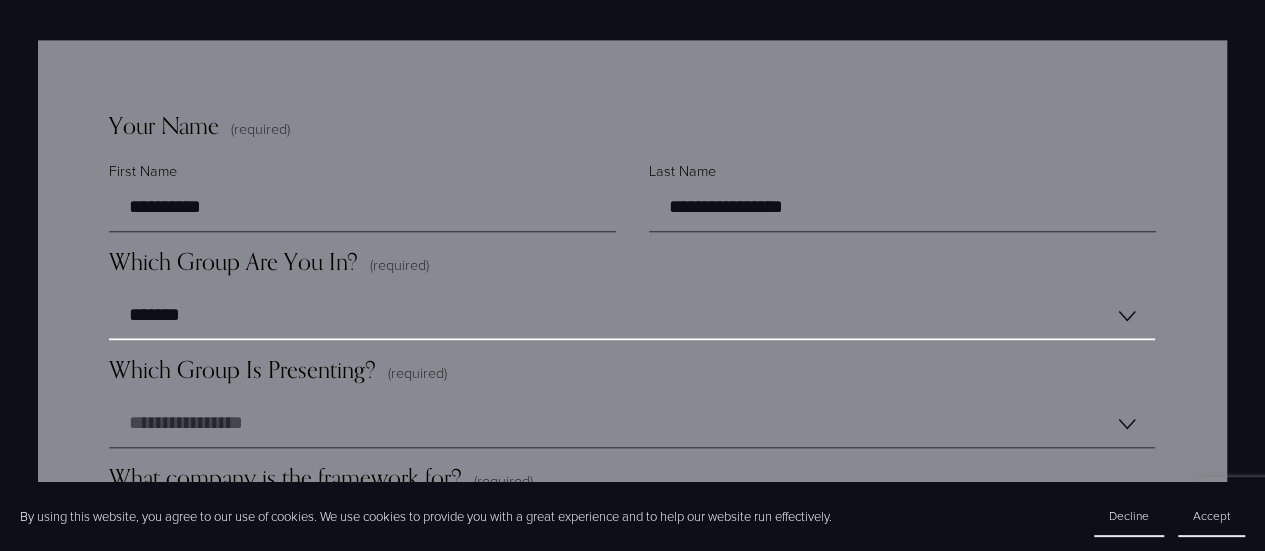 scroll, scrollTop: 1476, scrollLeft: 0, axis: vertical 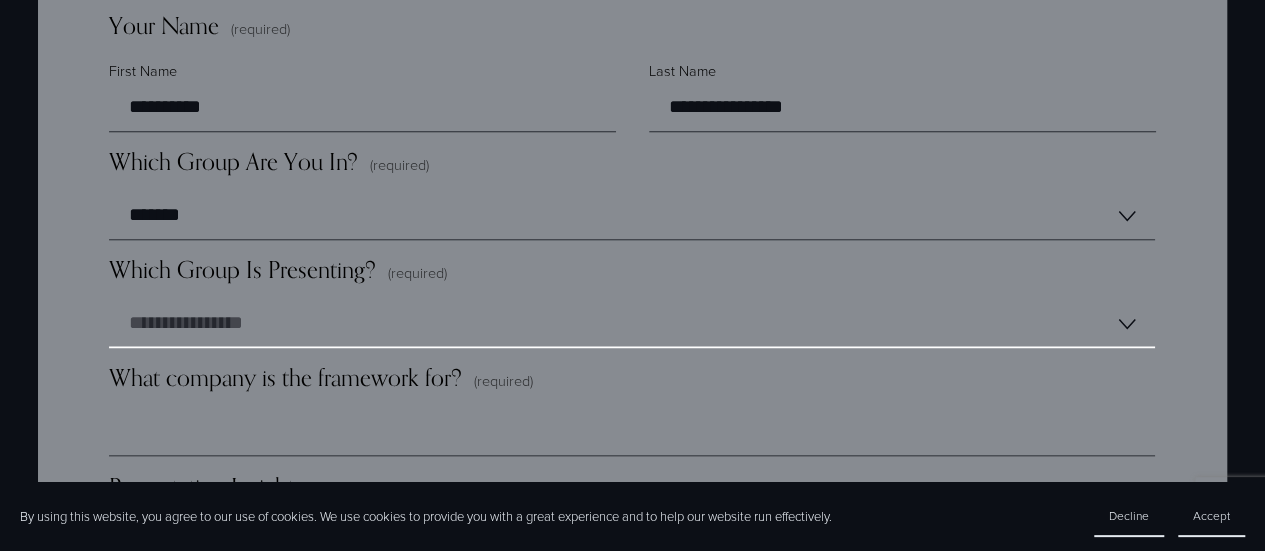 click on "**********" at bounding box center (632, 324) 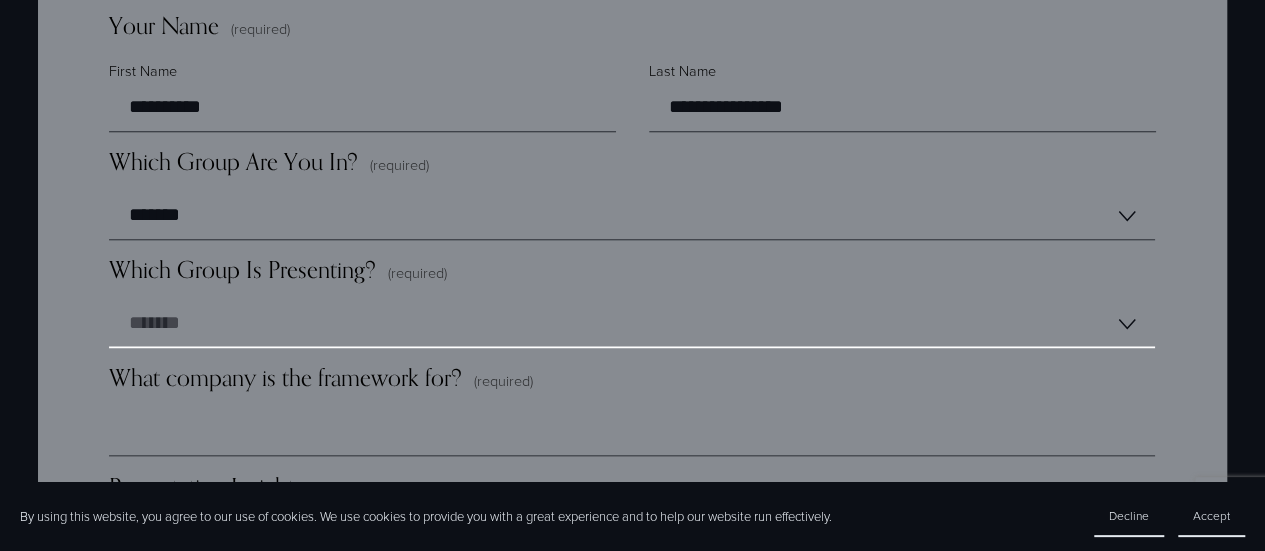 click on "**********" at bounding box center (632, 324) 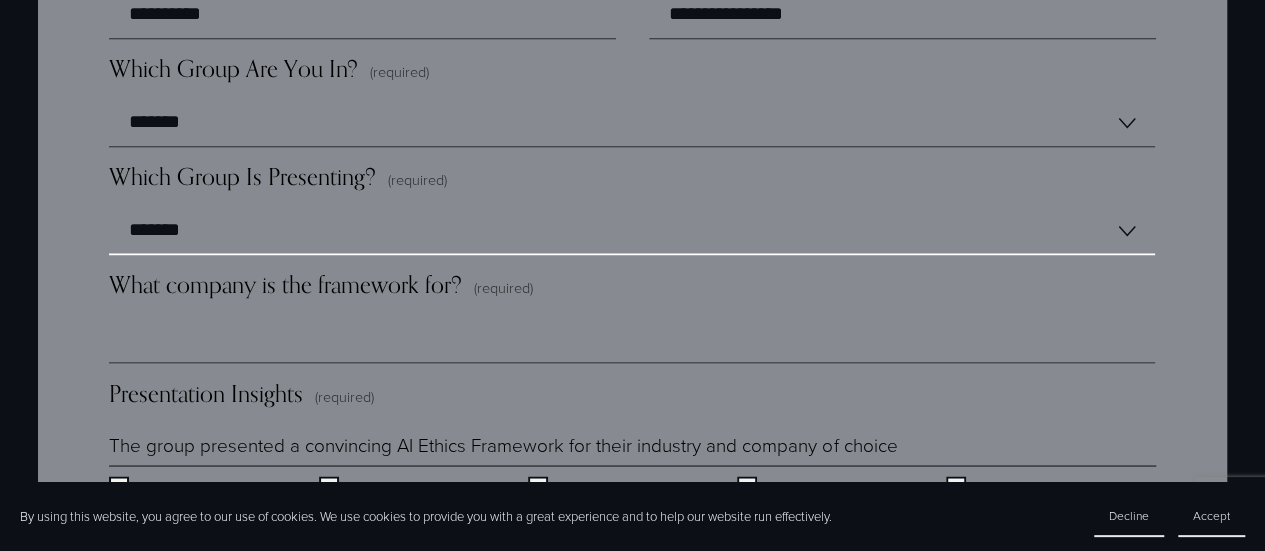 scroll, scrollTop: 1576, scrollLeft: 0, axis: vertical 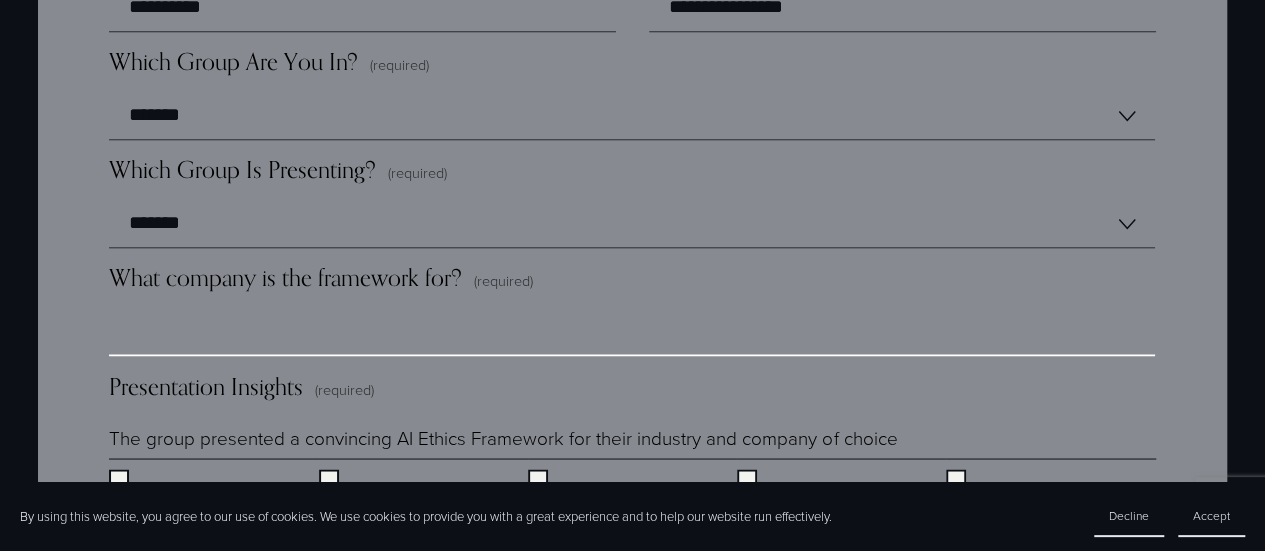 click on "What company is the framework for? (required)" at bounding box center [632, 332] 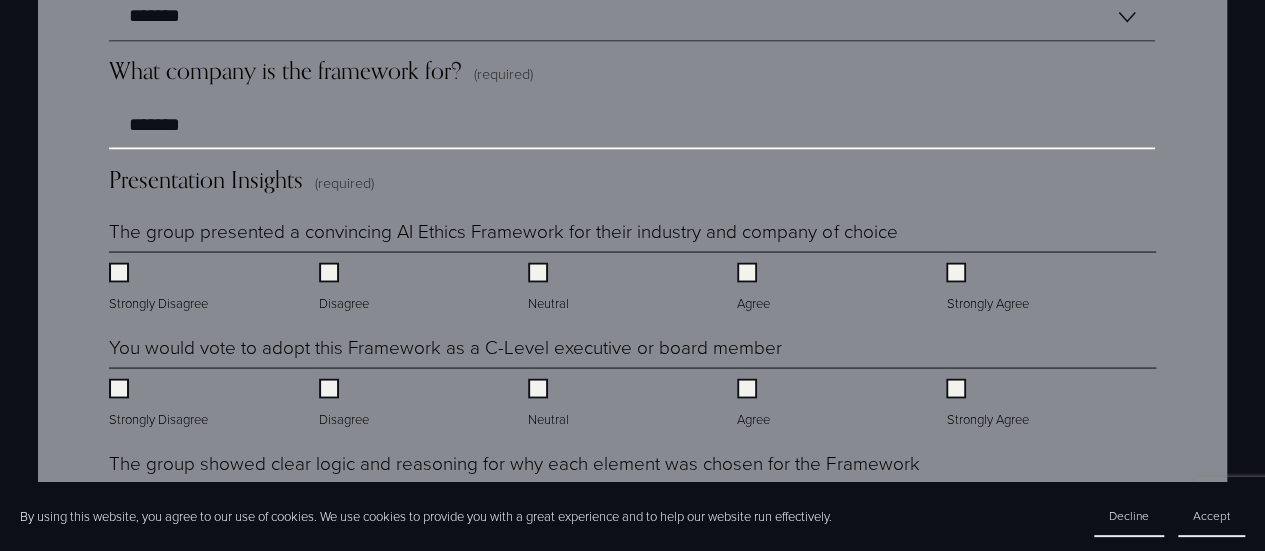 scroll, scrollTop: 1876, scrollLeft: 0, axis: vertical 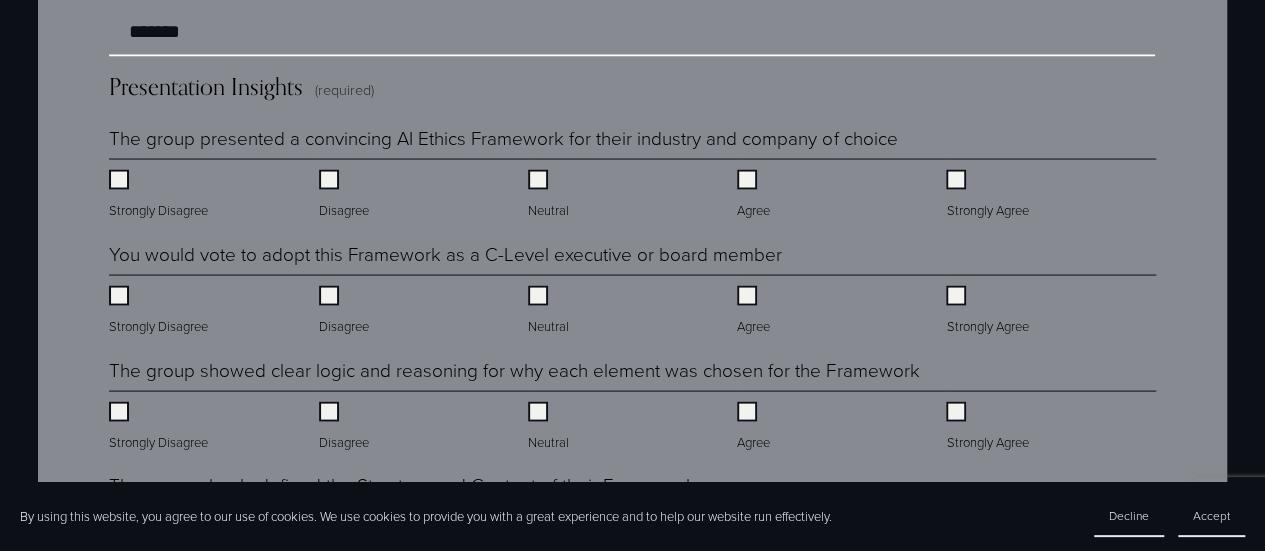 type on "*******" 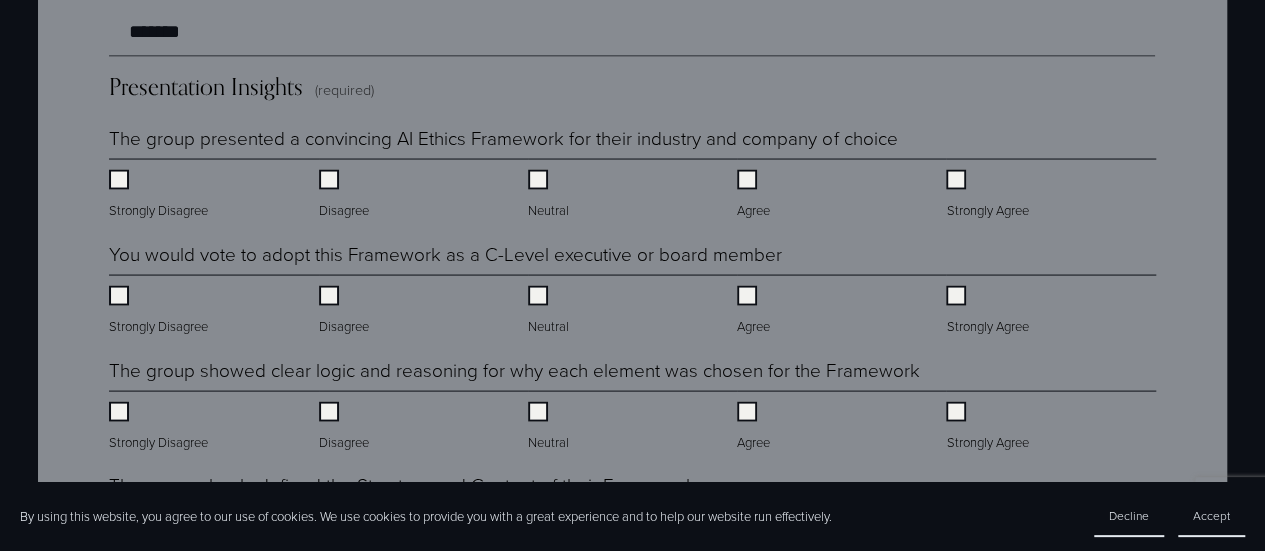 click on "Neutral" at bounding box center [550, 194] 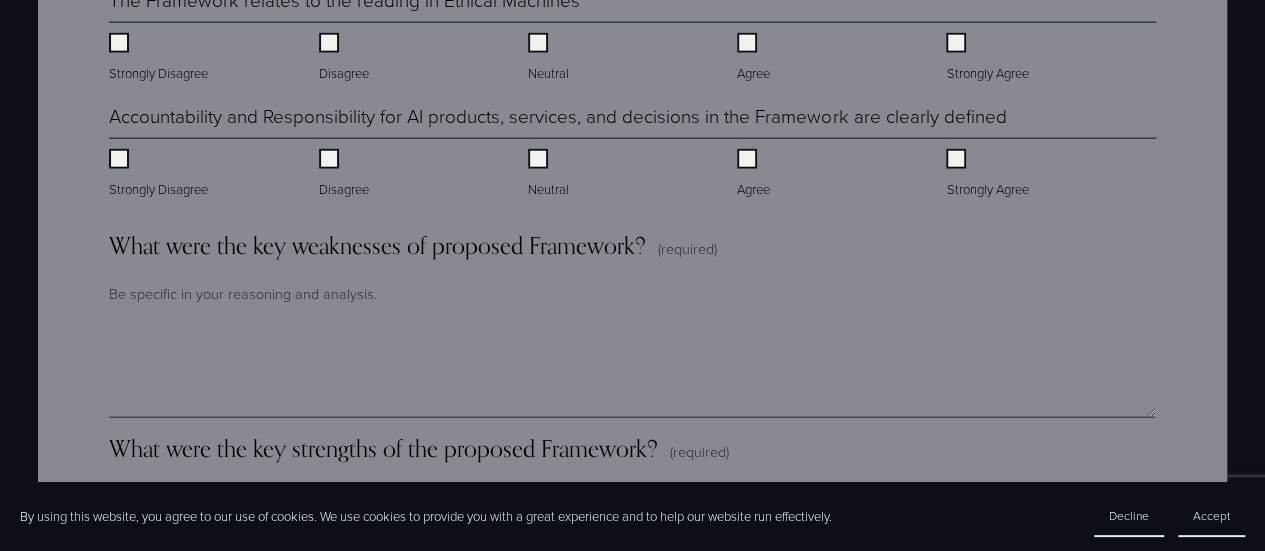 scroll, scrollTop: 2576, scrollLeft: 0, axis: vertical 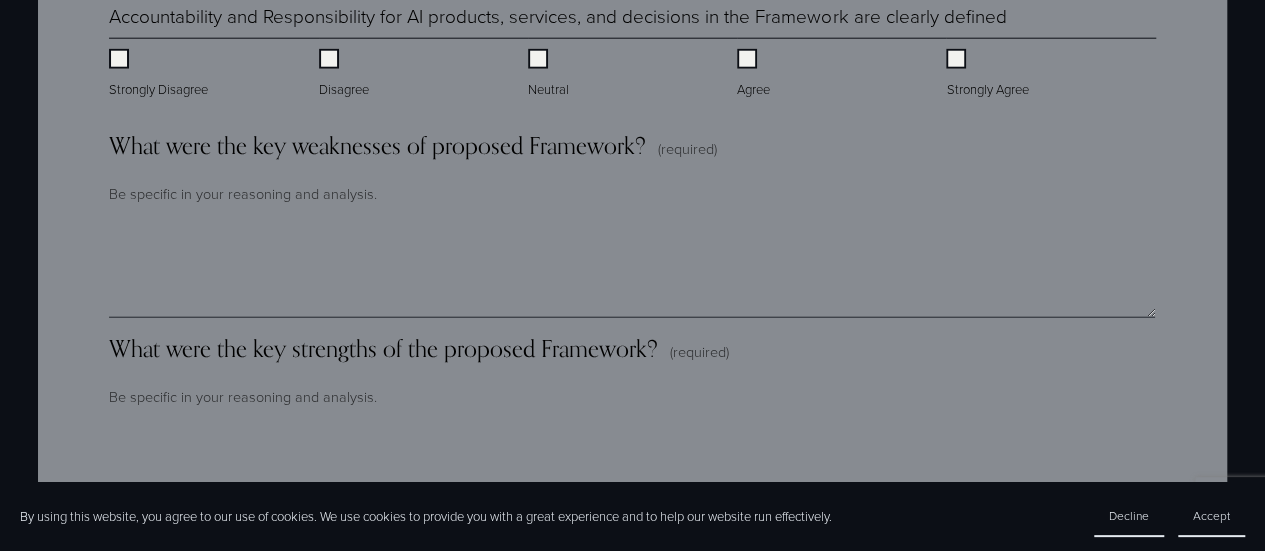 click on "Be specific in your reasoning and analysis." at bounding box center [632, 193] 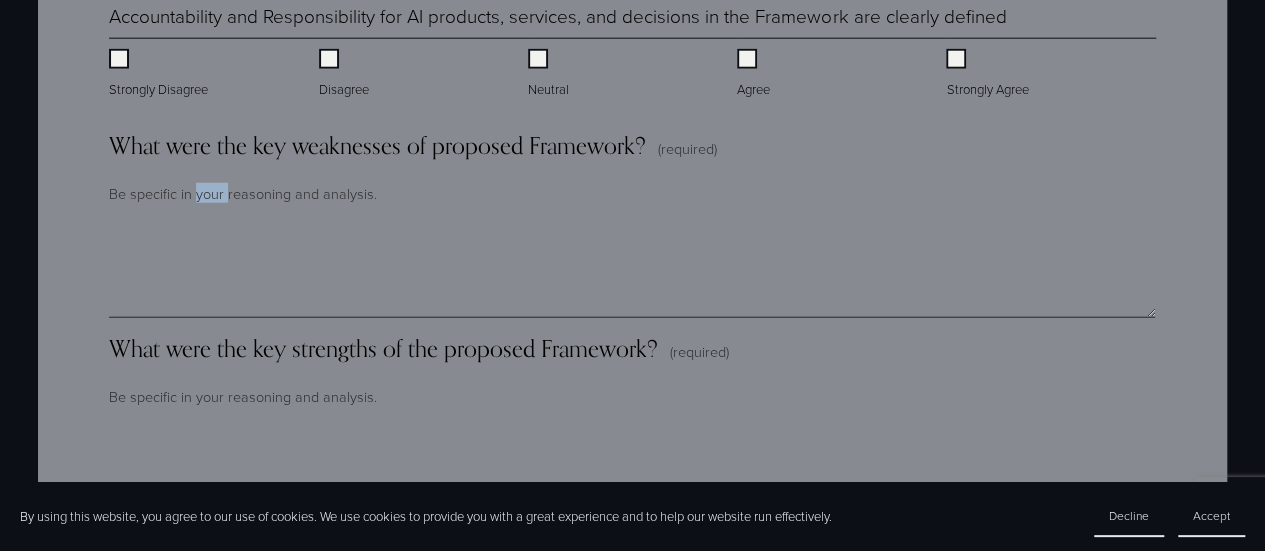 click on "Be specific in your reasoning and analysis." at bounding box center [632, 193] 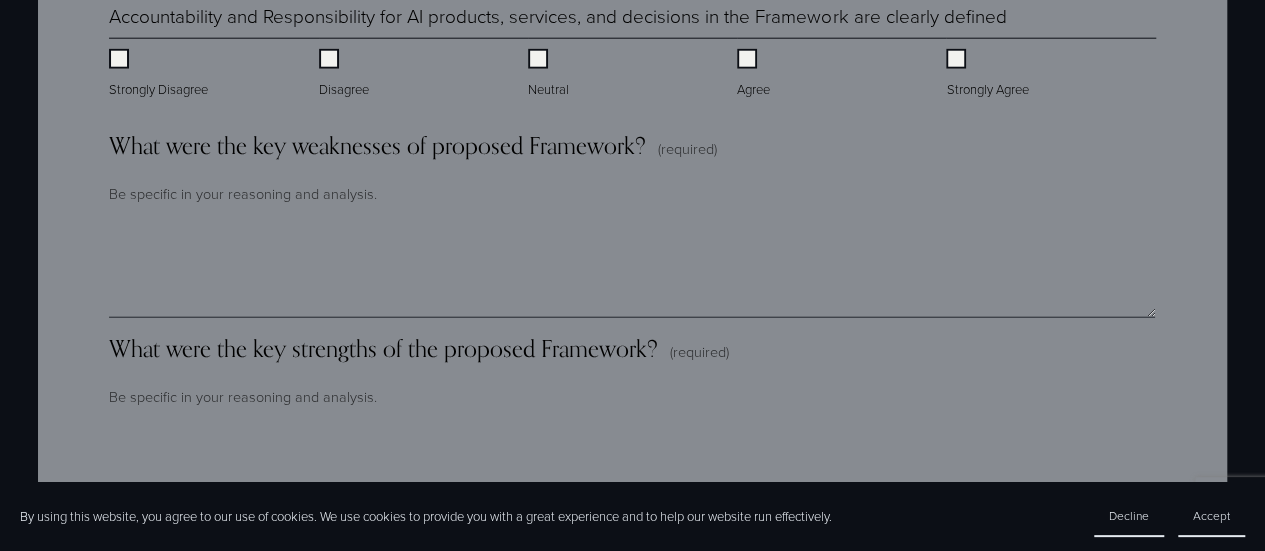 click on "What were the key weaknesses of proposed Framework? (required) Be specific in your reasoning and analysis." at bounding box center [632, 224] 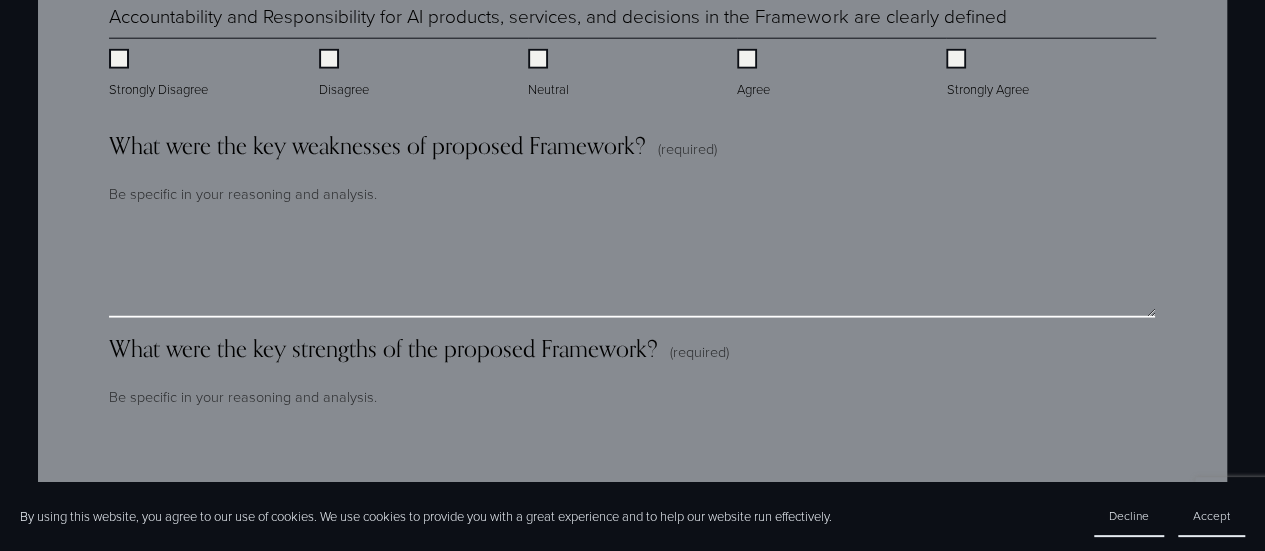 click on "What were the key weaknesses of proposed Framework? (required)" at bounding box center (632, 268) 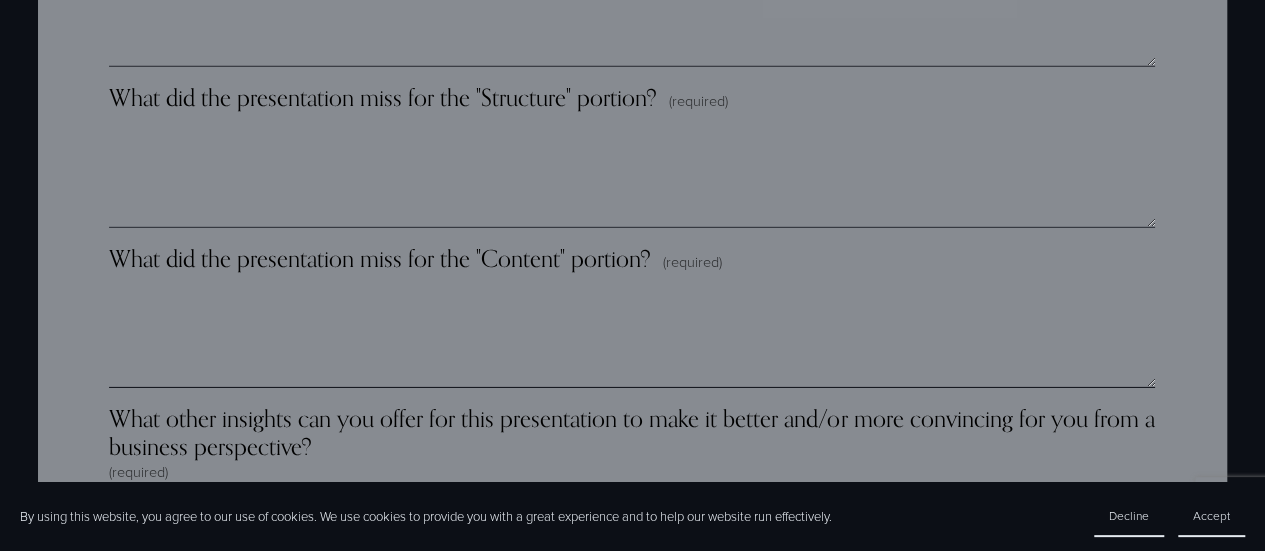 scroll, scrollTop: 3176, scrollLeft: 0, axis: vertical 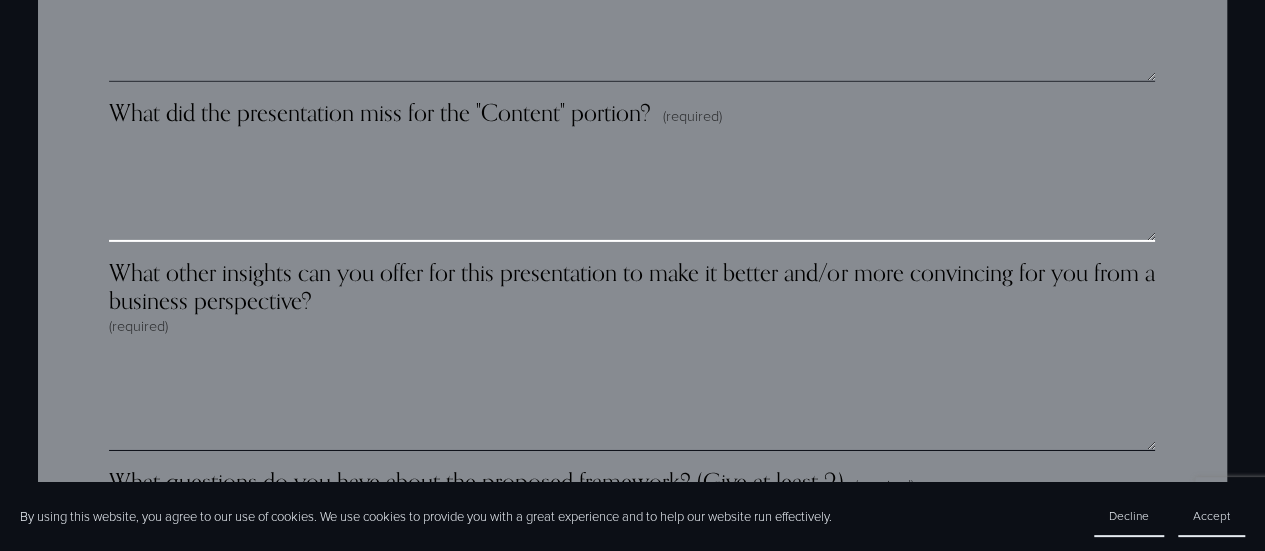 click on "What did the presentation miss for the "Content" portion? (required)" at bounding box center (632, 192) 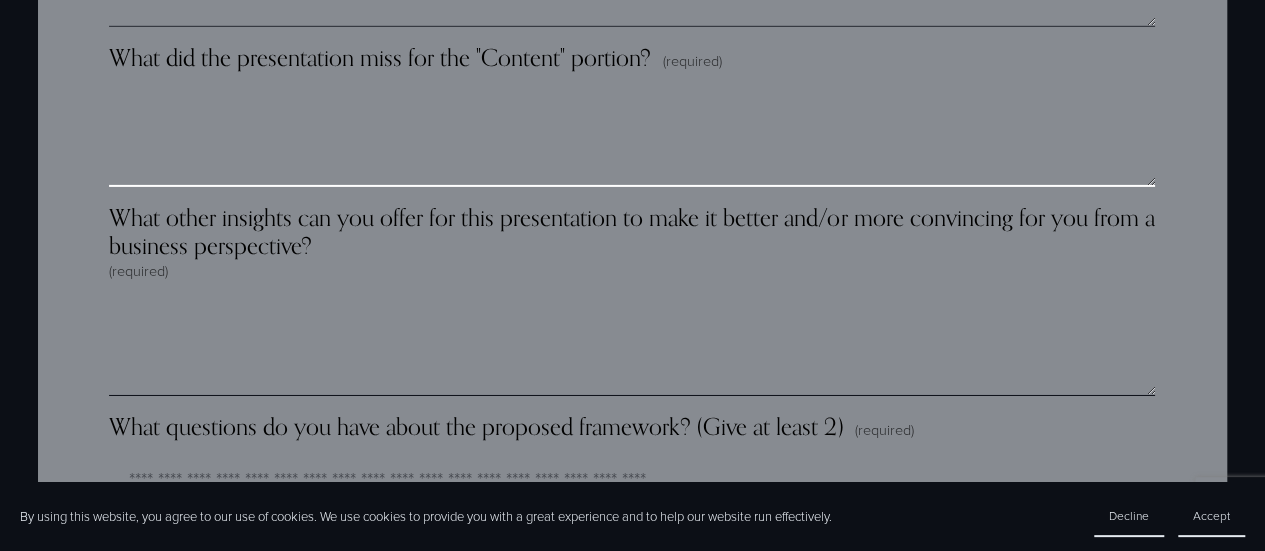 scroll, scrollTop: 3276, scrollLeft: 0, axis: vertical 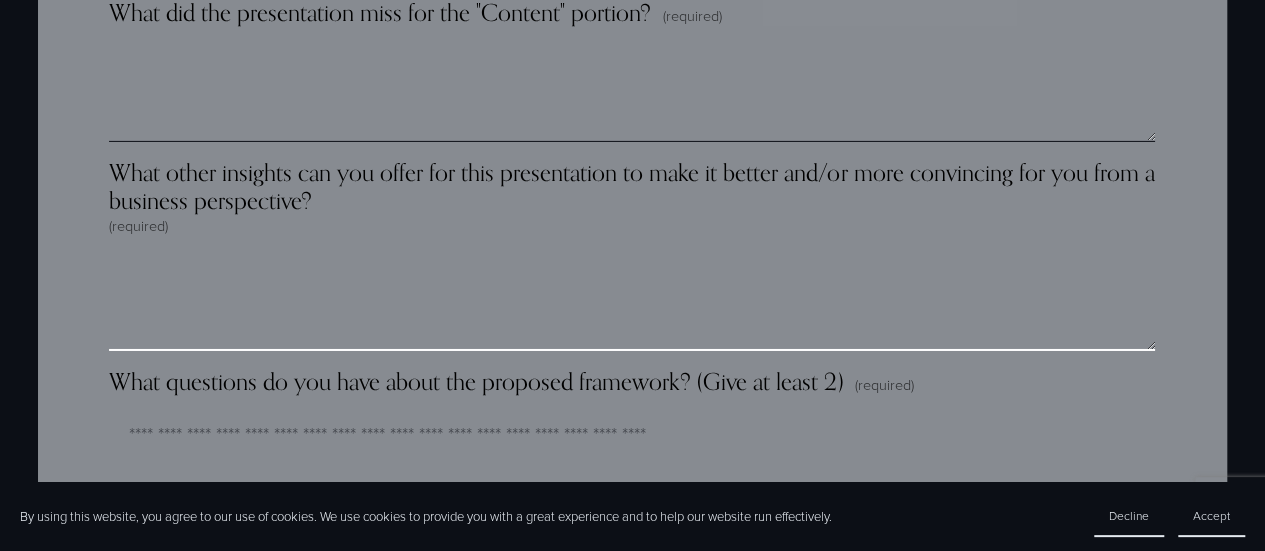 click on "What other insights can you offer for this presentation to make it better and/or more convincing for you from a business perspective? (required)" at bounding box center (632, 301) 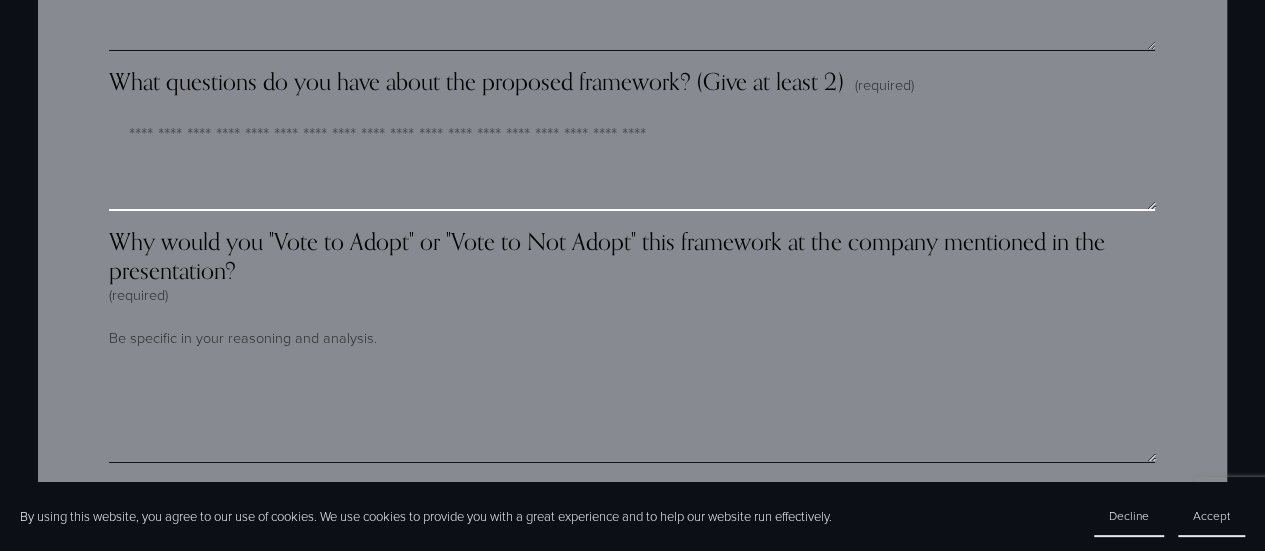 click on "What questions do you have about the proposed framework? (Give at least 2)  (required)" at bounding box center [632, 161] 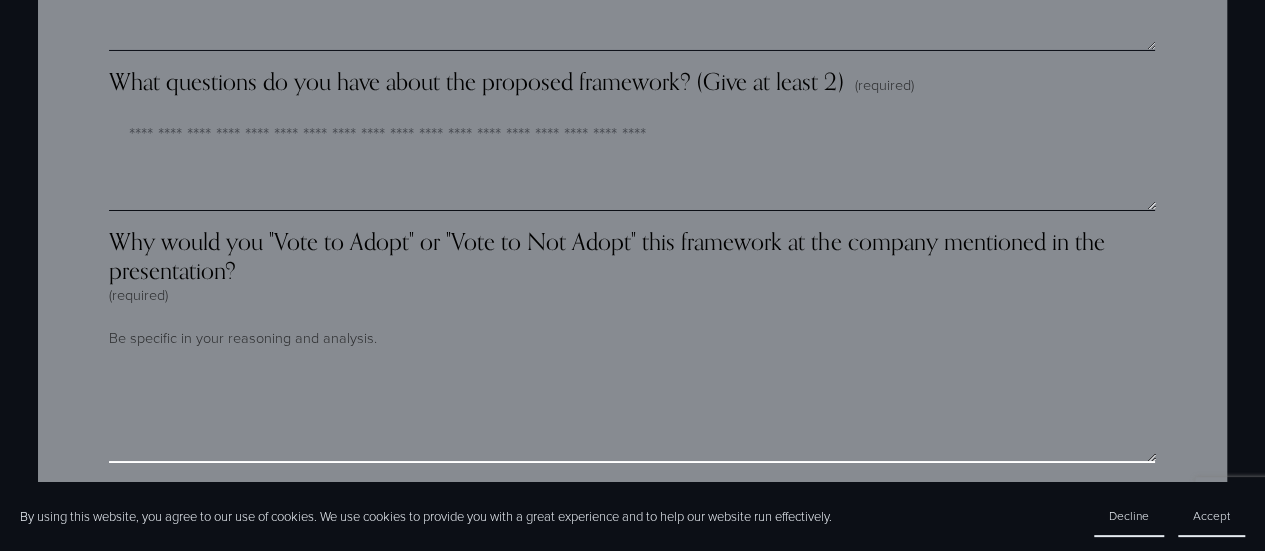 click on "Why would you "Vote to Adopt" or "Vote to Not Adopt" this framework at the company mentioned in the presentation? (required)" at bounding box center [632, 413] 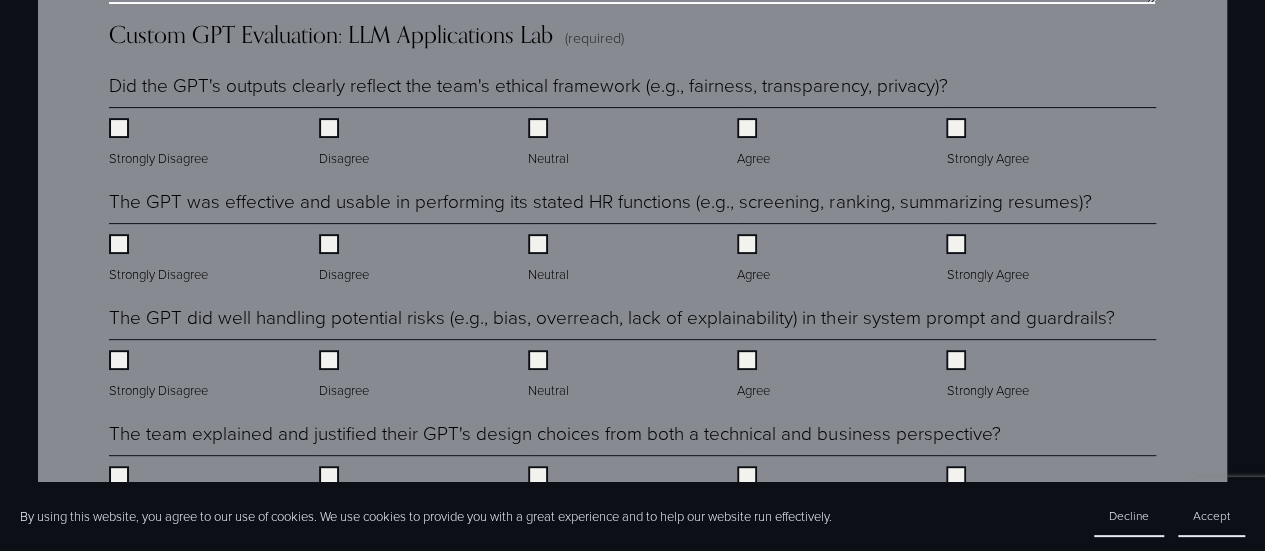 scroll, scrollTop: 4076, scrollLeft: 0, axis: vertical 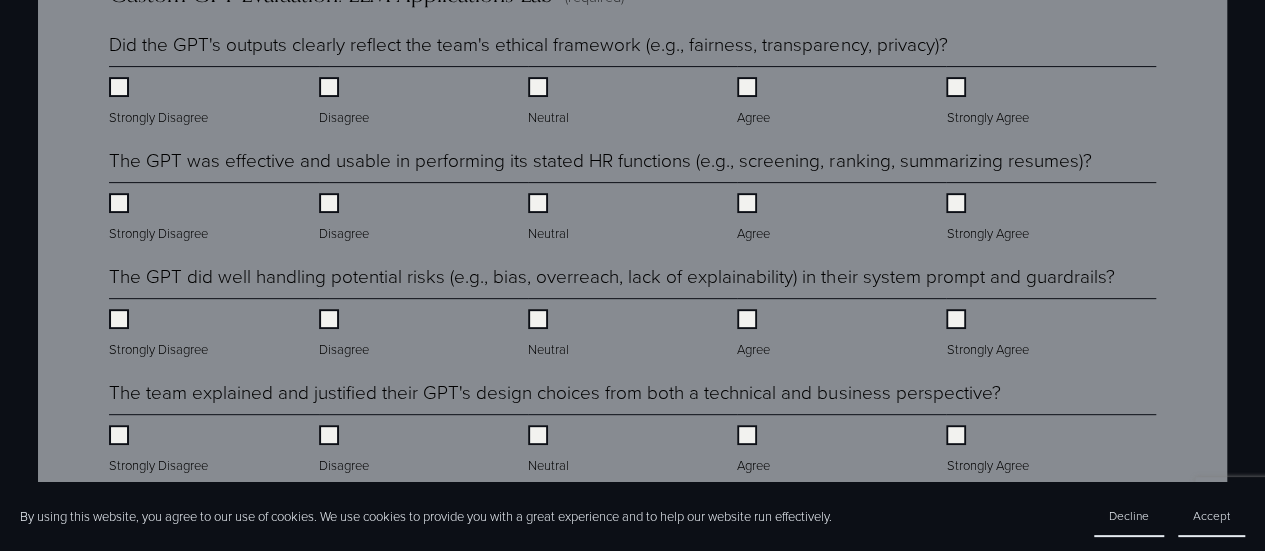 click on "Disagree" at bounding box center [346, 218] 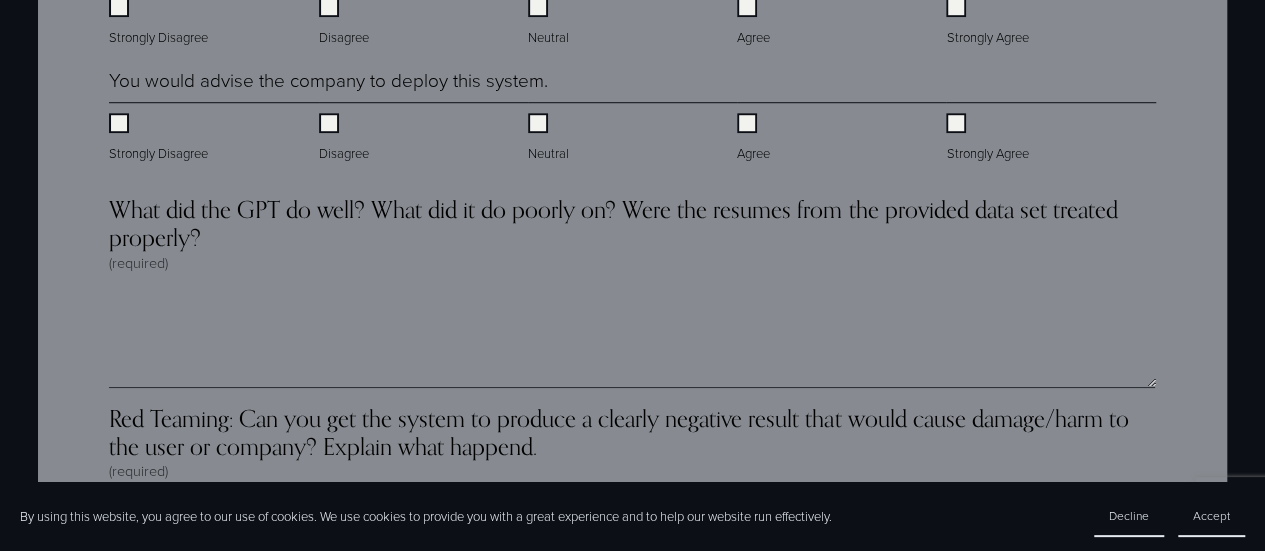 scroll, scrollTop: 4576, scrollLeft: 0, axis: vertical 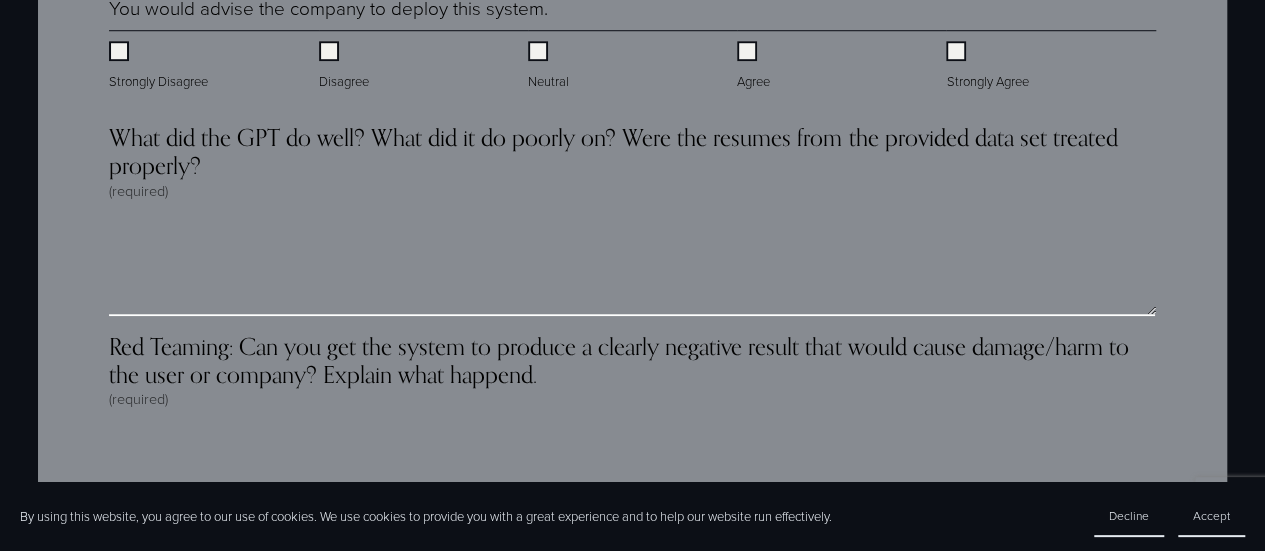 click on "What did the GPT do well? What did it do poorly on? Were the resumes from the provided data set treated properly? (required)" at bounding box center (632, 266) 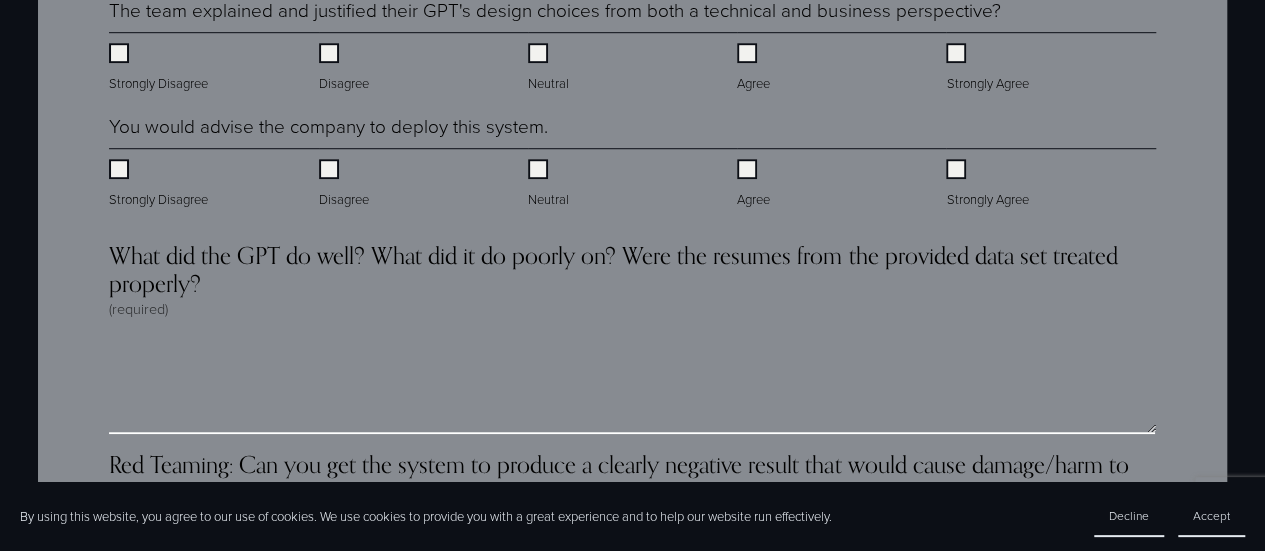 scroll, scrollTop: 4576, scrollLeft: 0, axis: vertical 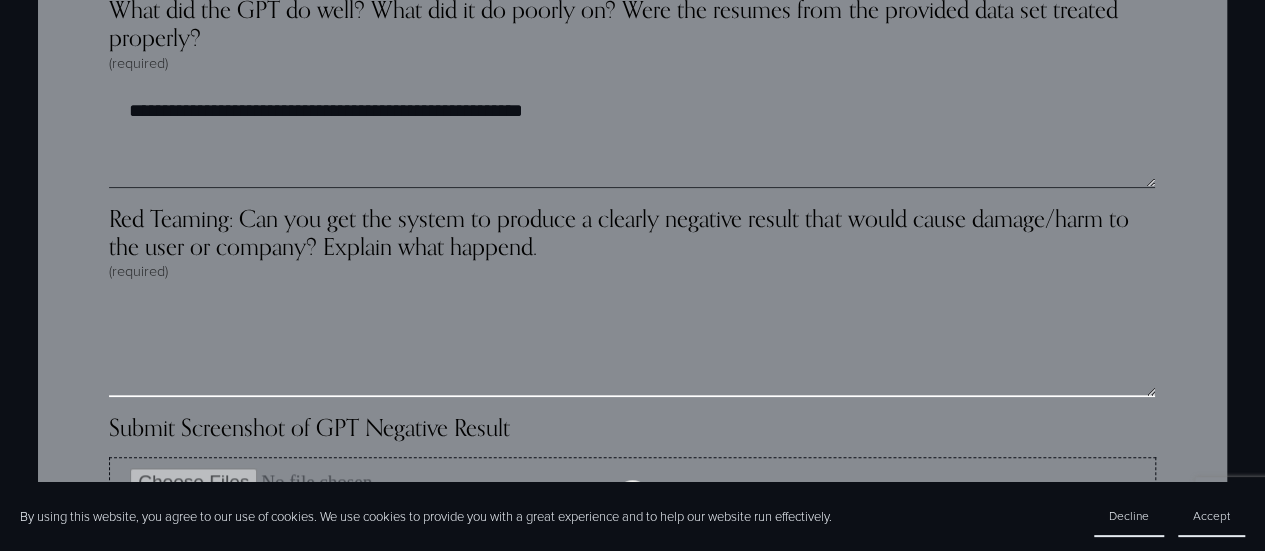 click on "Red Teaming: Can you get the system to produce a clearly negative result that would cause damage/harm to the user or company? Explain what happend. (required)" at bounding box center [632, 347] 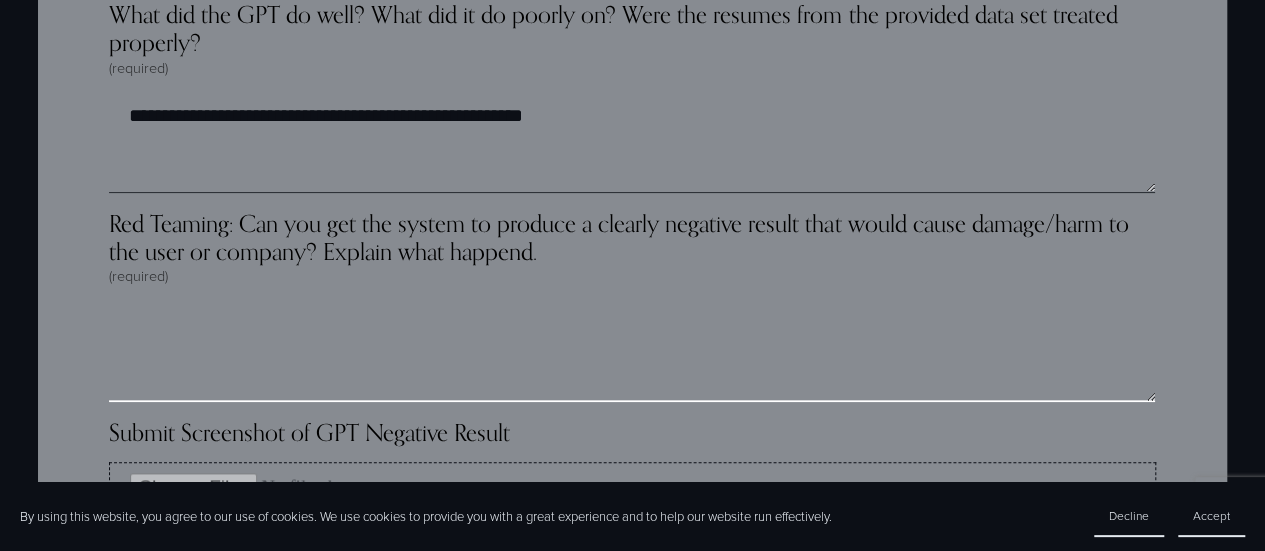 scroll, scrollTop: 4700, scrollLeft: 0, axis: vertical 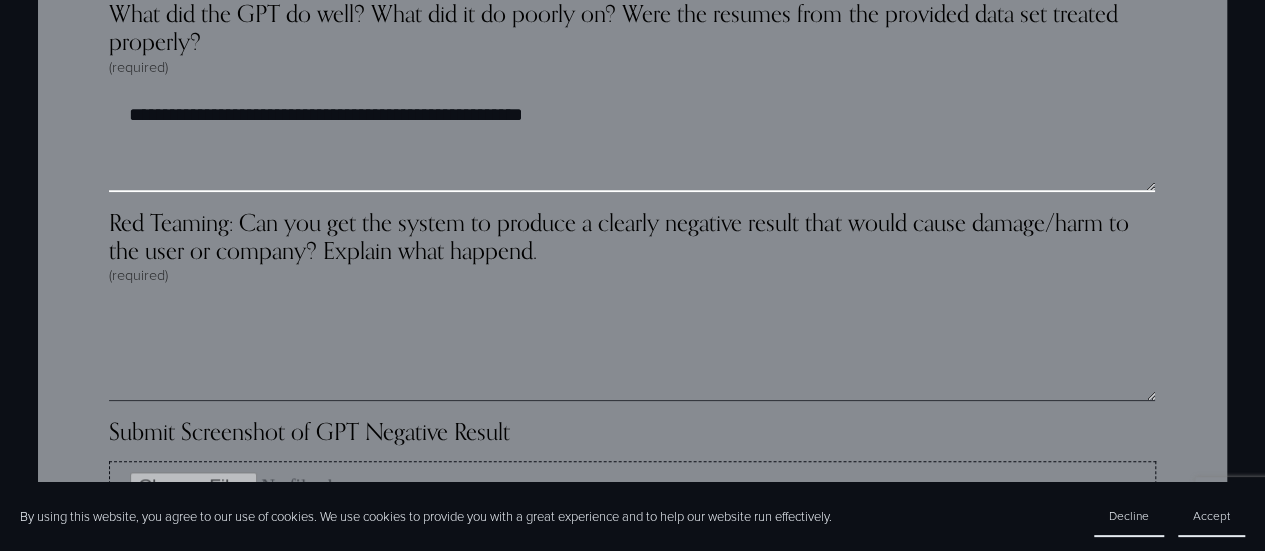 drag, startPoint x: 601, startPoint y: 128, endPoint x: 129, endPoint y: 105, distance: 472.56006 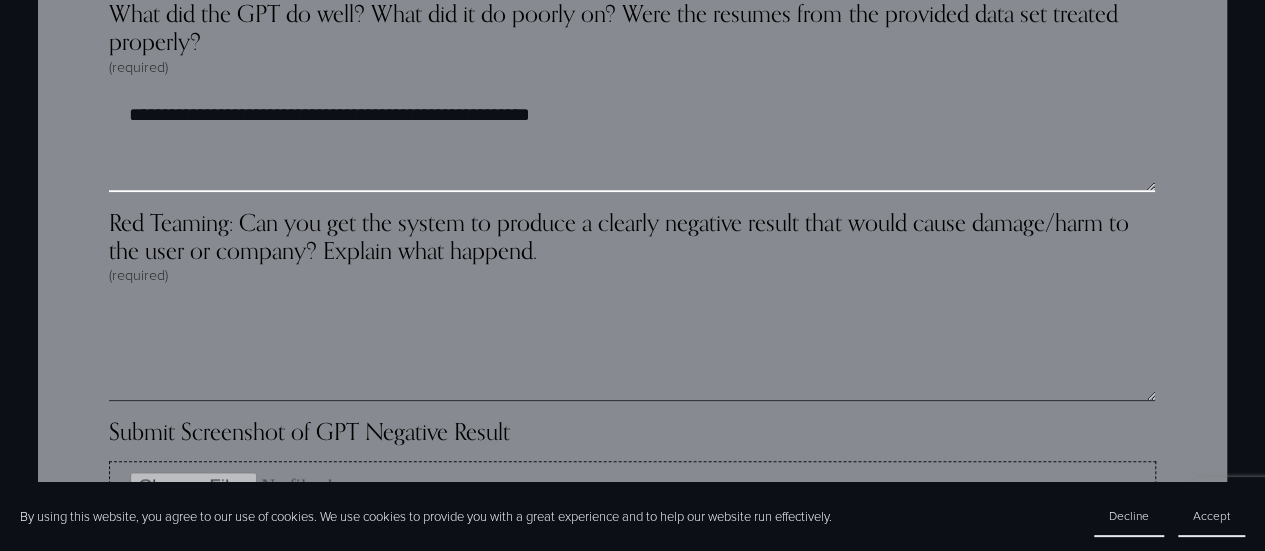 drag, startPoint x: 590, startPoint y: 141, endPoint x: 91, endPoint y: 156, distance: 499.2254 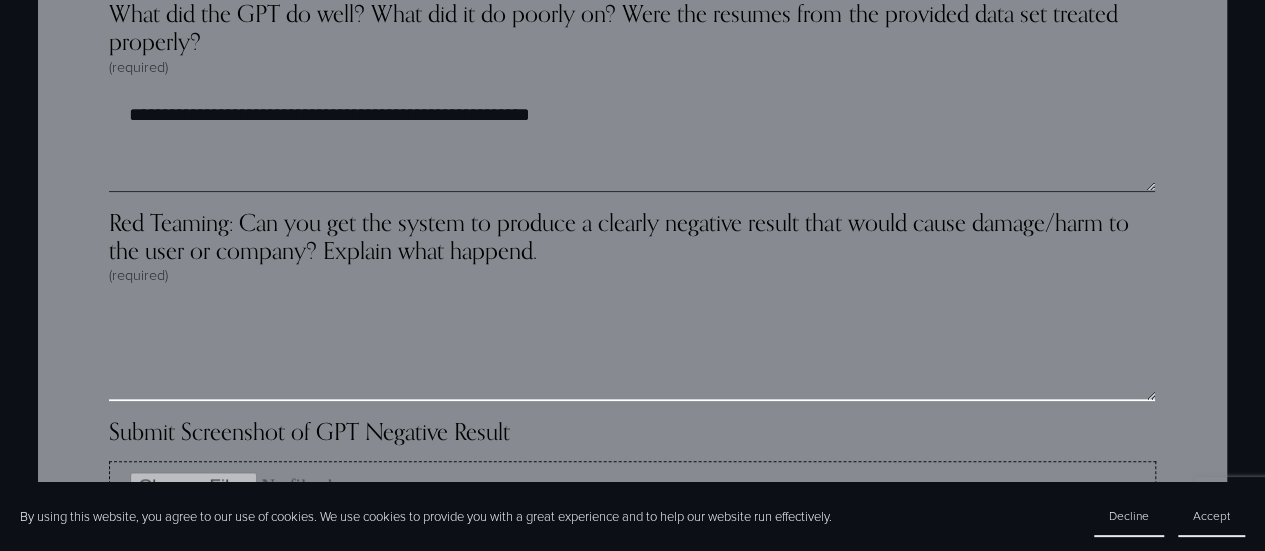 click on "Red Teaming: Can you get the system to produce a clearly negative result that would cause damage/harm to the user or company? Explain what happend. (required)" at bounding box center (632, 351) 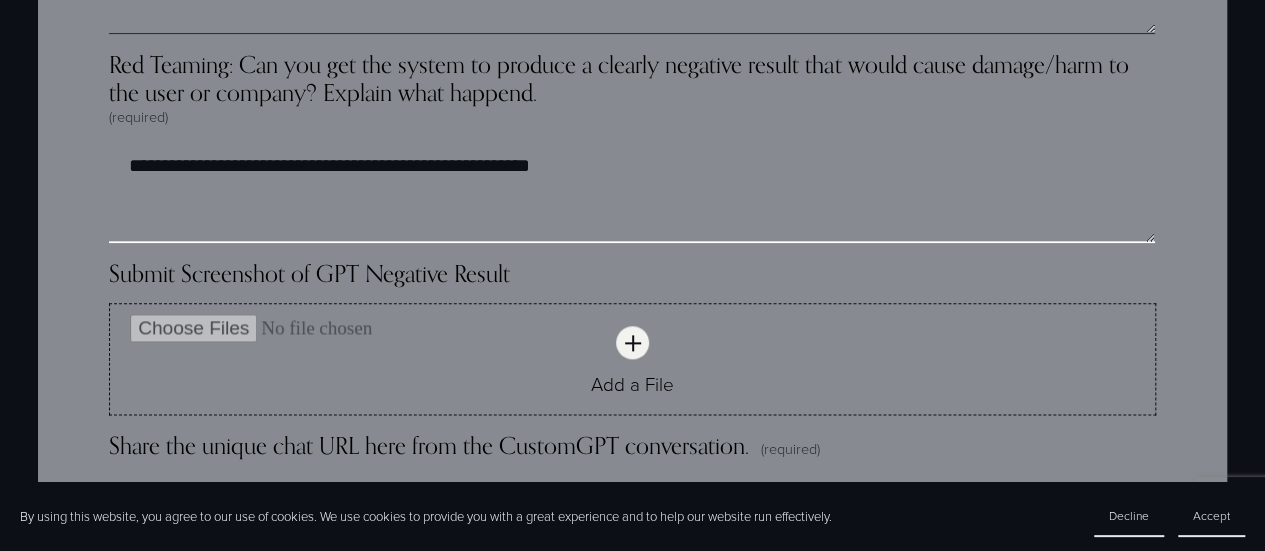 scroll, scrollTop: 4889, scrollLeft: 0, axis: vertical 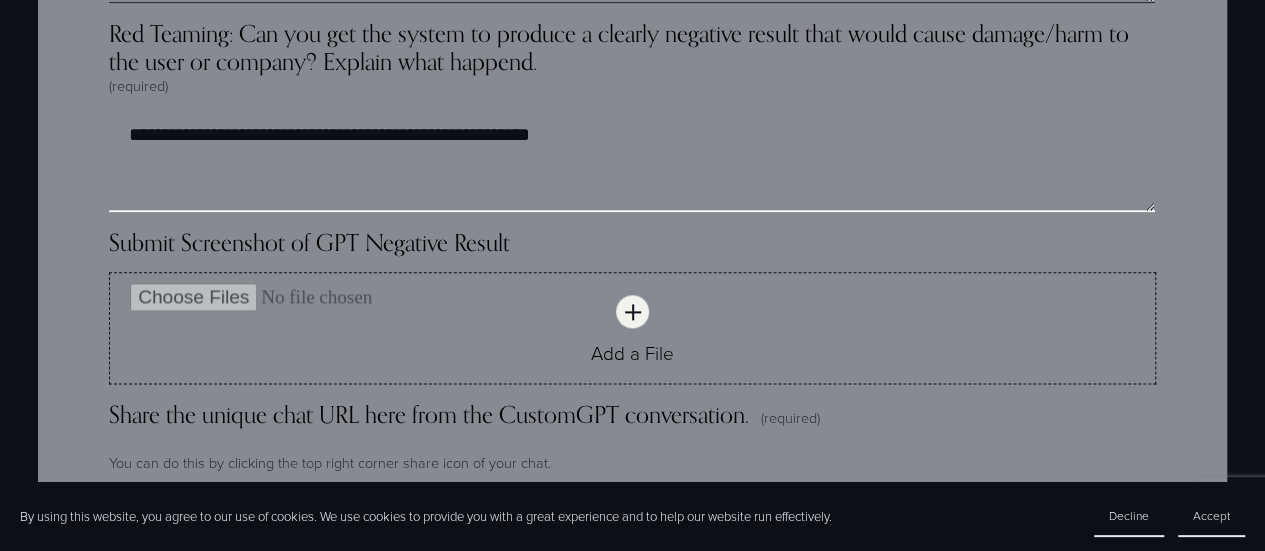 type on "**********" 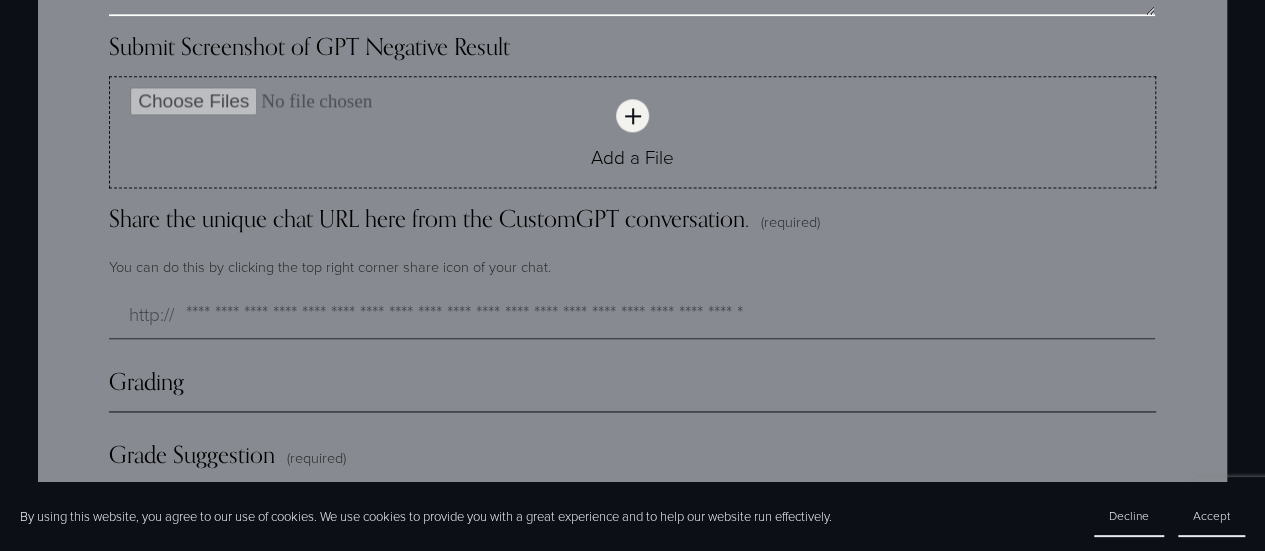 scroll, scrollTop: 5086, scrollLeft: 0, axis: vertical 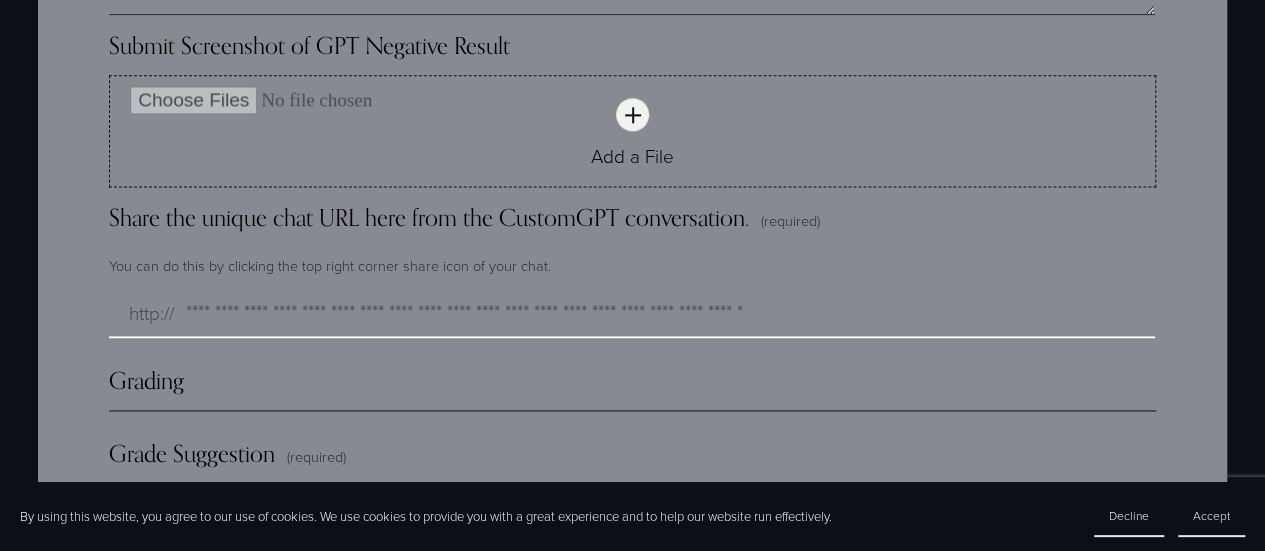 click on "Share the unique chat URL here from the CustomGPT conversation. (required)" at bounding box center (632, 314) 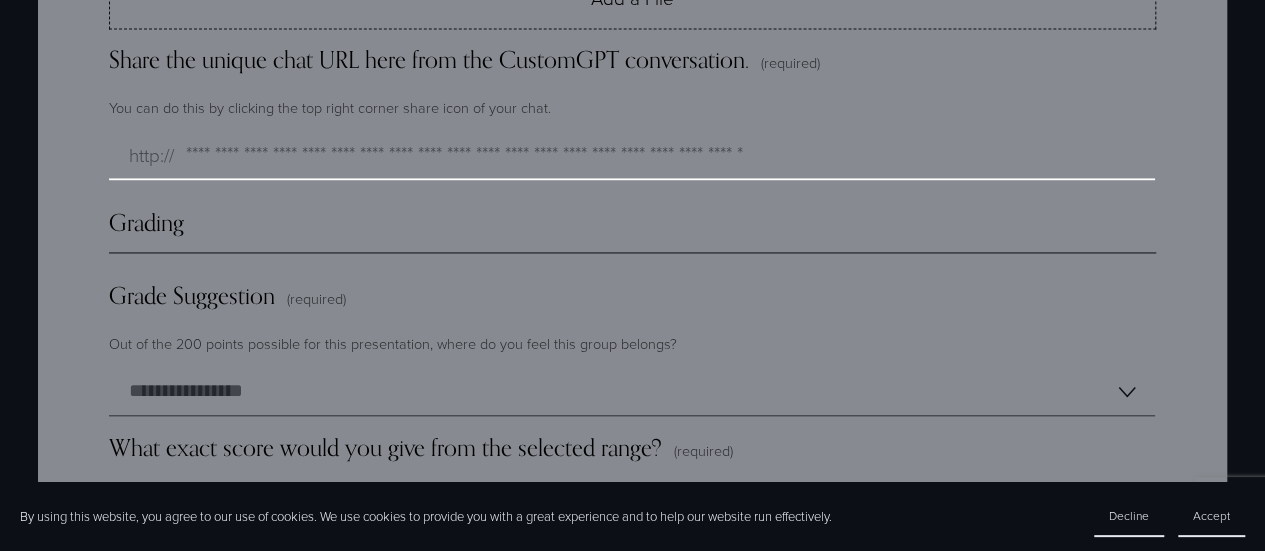 scroll, scrollTop: 5249, scrollLeft: 0, axis: vertical 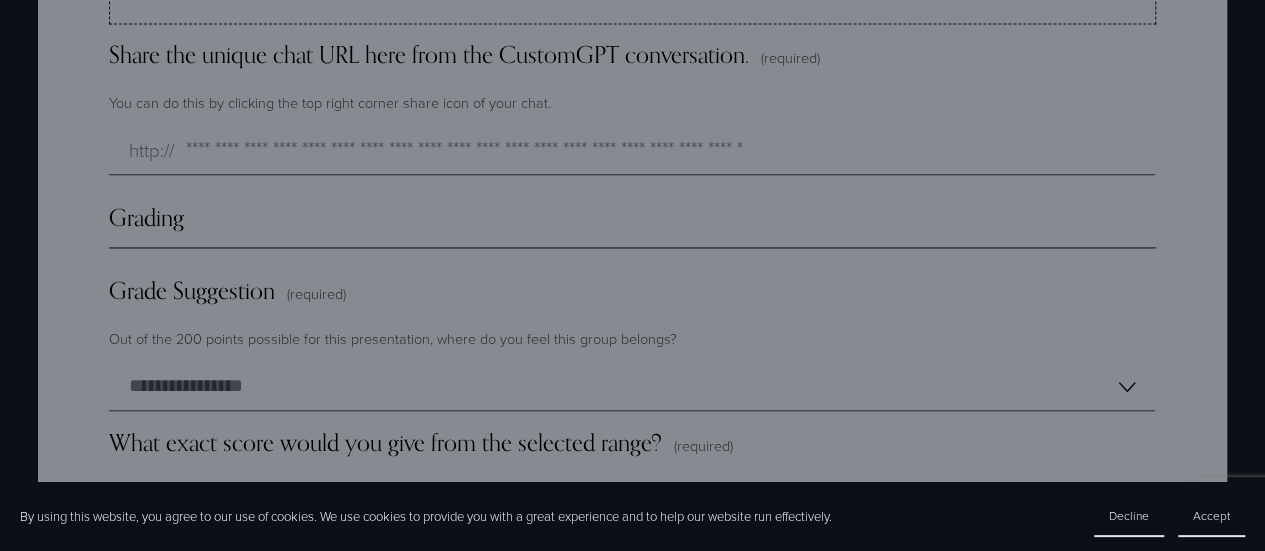 click on "Grading" at bounding box center [632, 225] 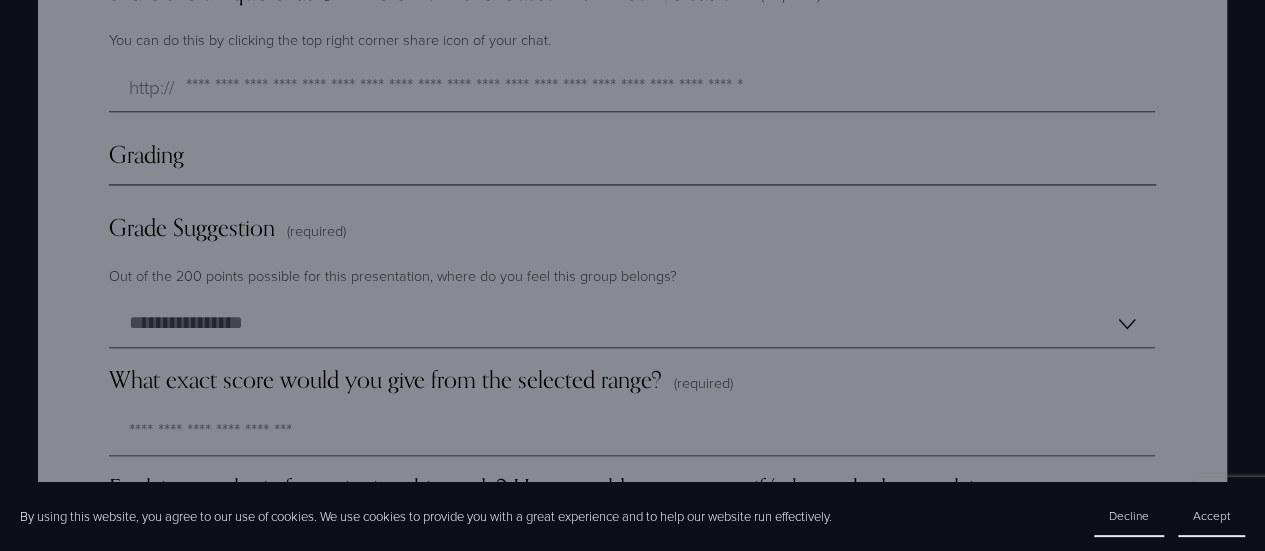 scroll, scrollTop: 5313, scrollLeft: 0, axis: vertical 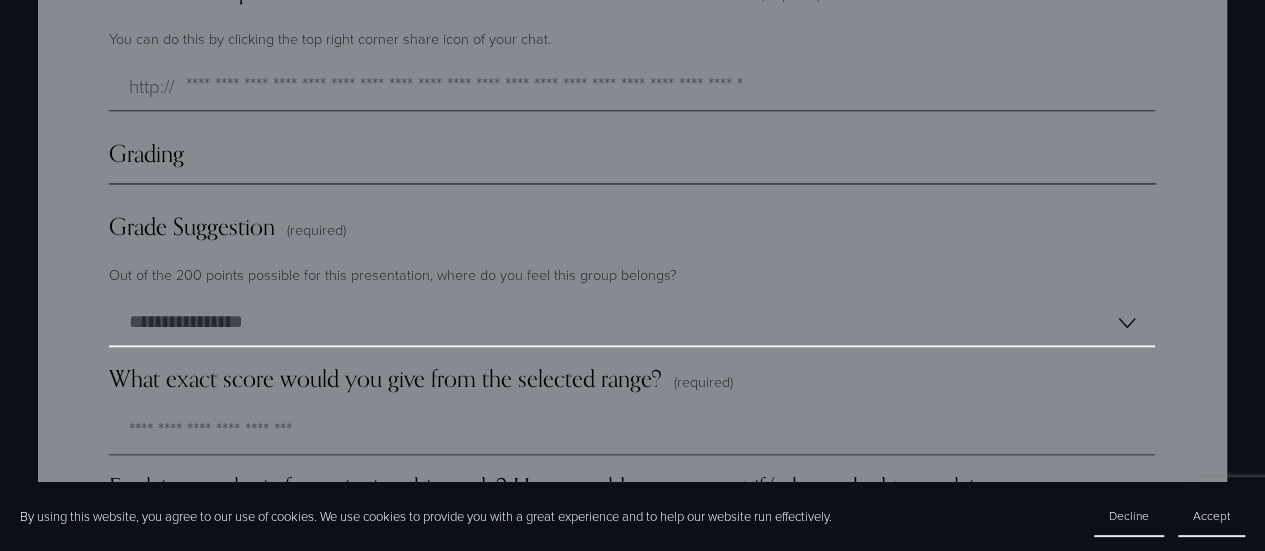 click on "**********" at bounding box center [632, 323] 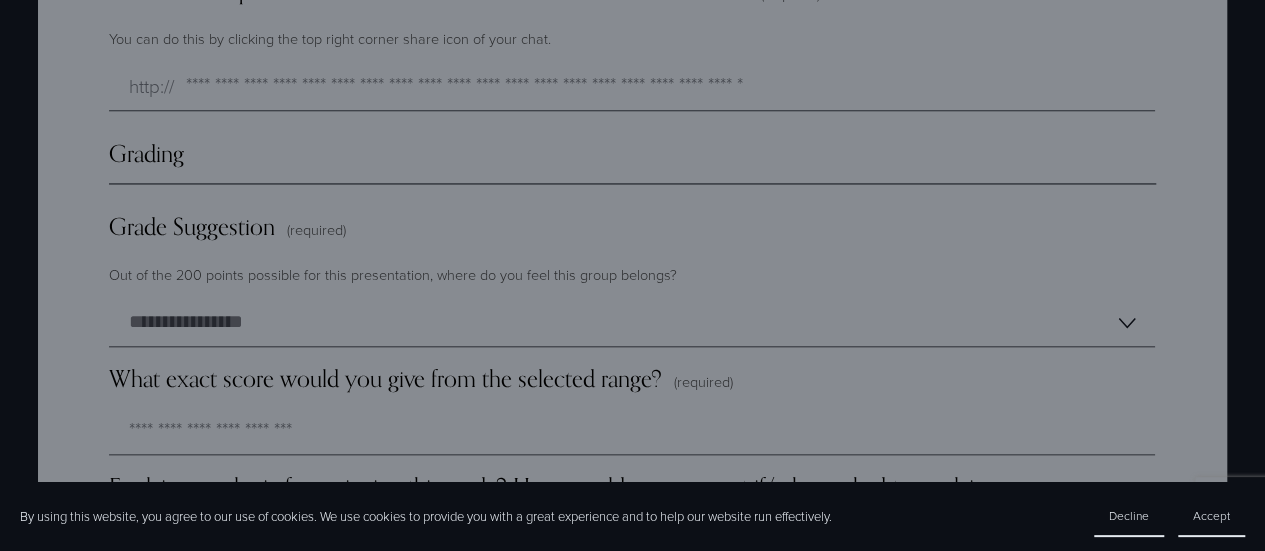 click on "Your Name (required) [FIRST] [LAST] Which Group Are You In? (required) ******* ******* ******* ******* Which Group Is Presenting? (required) ******* ******* ******* ******* What company is the framework for? (required) ******* Presentation Insights (required) The group presented a convincing AI Ethics Framework for their industry and company of choice Strongly Disagree Disagree Neutral Agree Strongly Agree You would vote to adopt this Framework as a C-Level executive or board member Strongly Disagree Disagree Neutral Agree Strongly Agree The group showed clear logic and reasoning for why each element was chosen for the Framework Strongly Disagree Disagree Neutral Agree Strongly Agree The group clearly defined the Structure and Content of their Framework Strongly Disagree Disagree Neutral Agree Strongly Agree The Framework relates to the reading in Ethical Machines Strongly Disagree Disagree Neutral Agree Strongly Agree" at bounding box center (632, -1291) 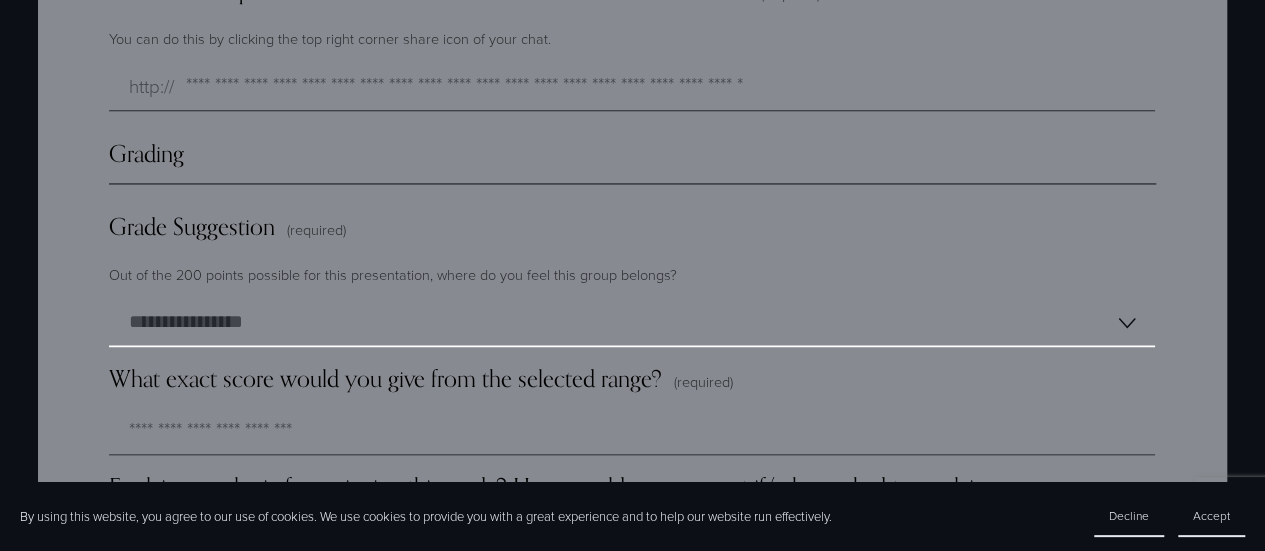 click on "**********" at bounding box center (632, 323) 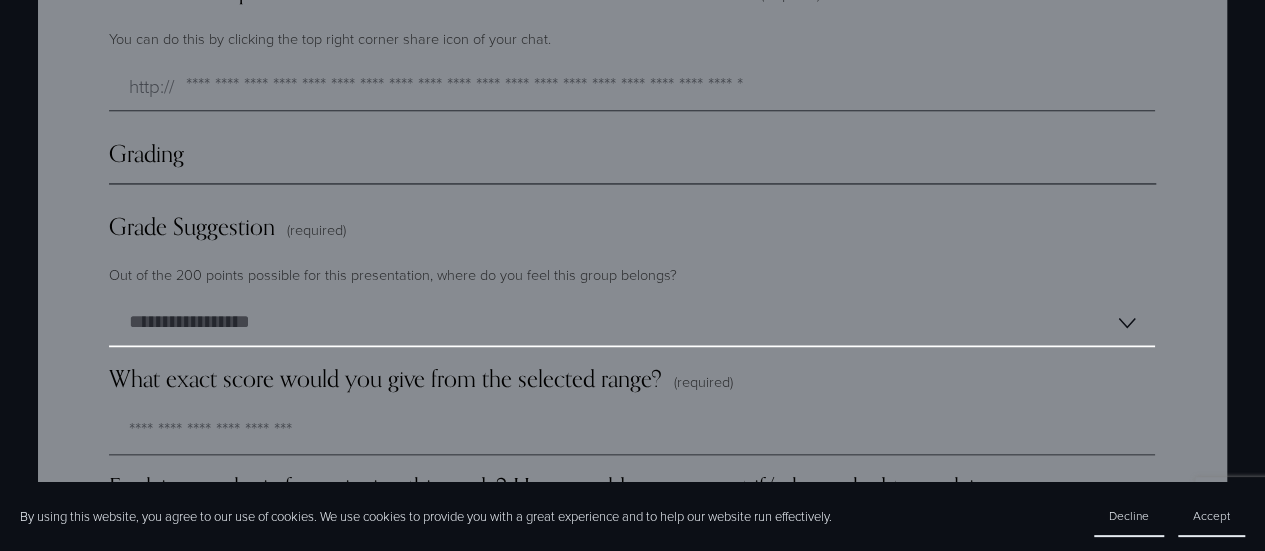 click on "**********" at bounding box center (632, 323) 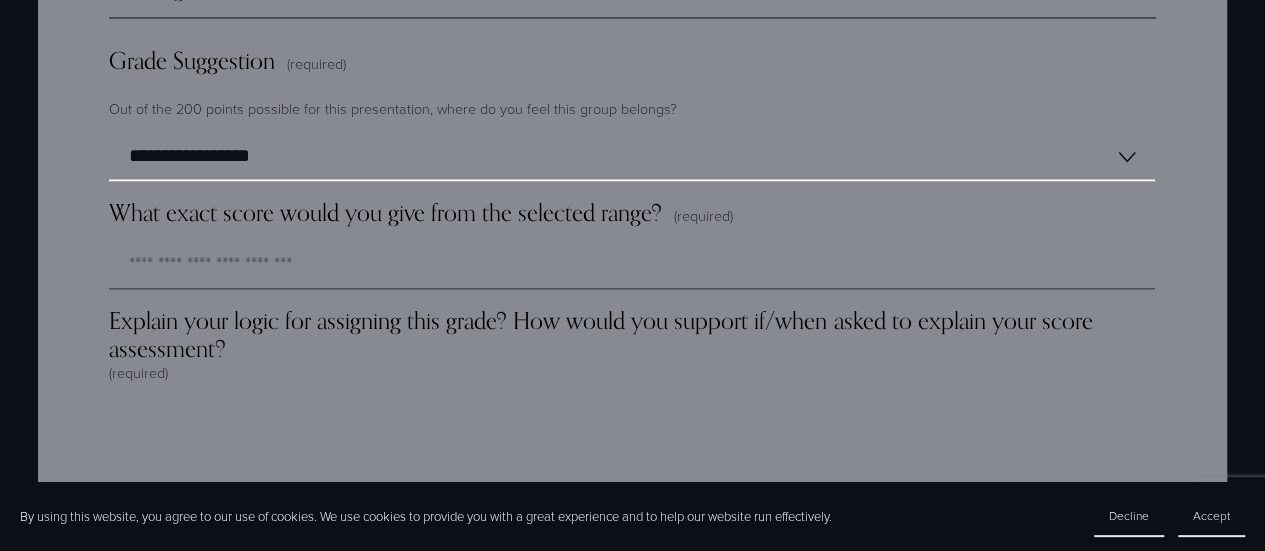scroll, scrollTop: 5495, scrollLeft: 0, axis: vertical 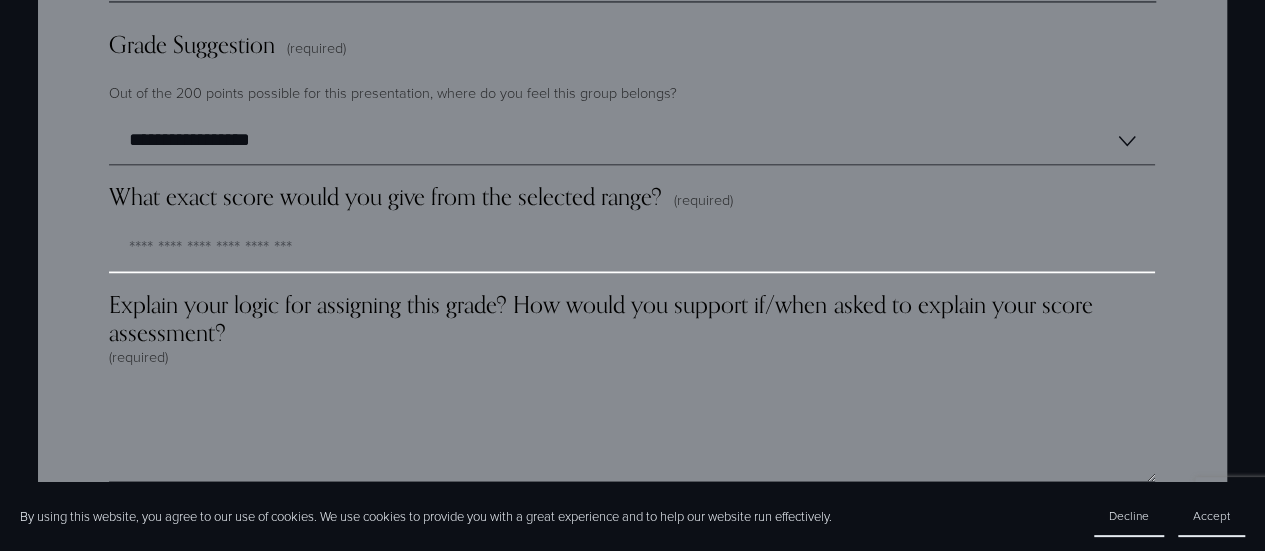 click on "What exact score would you give from the selected range? (required)" at bounding box center (632, 249) 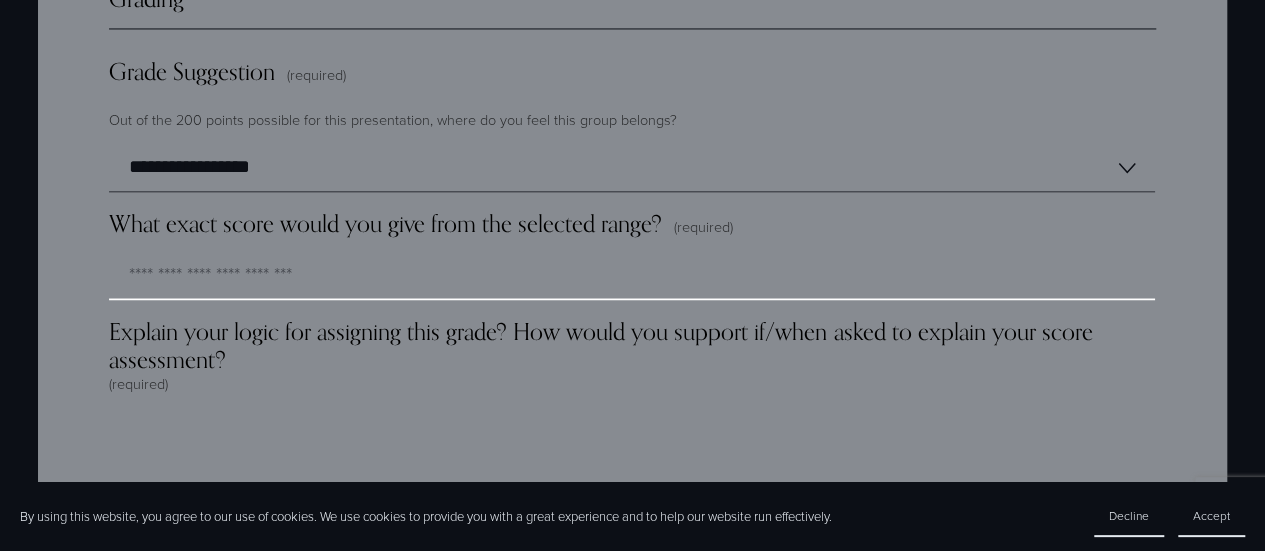 scroll, scrollTop: 5467, scrollLeft: 0, axis: vertical 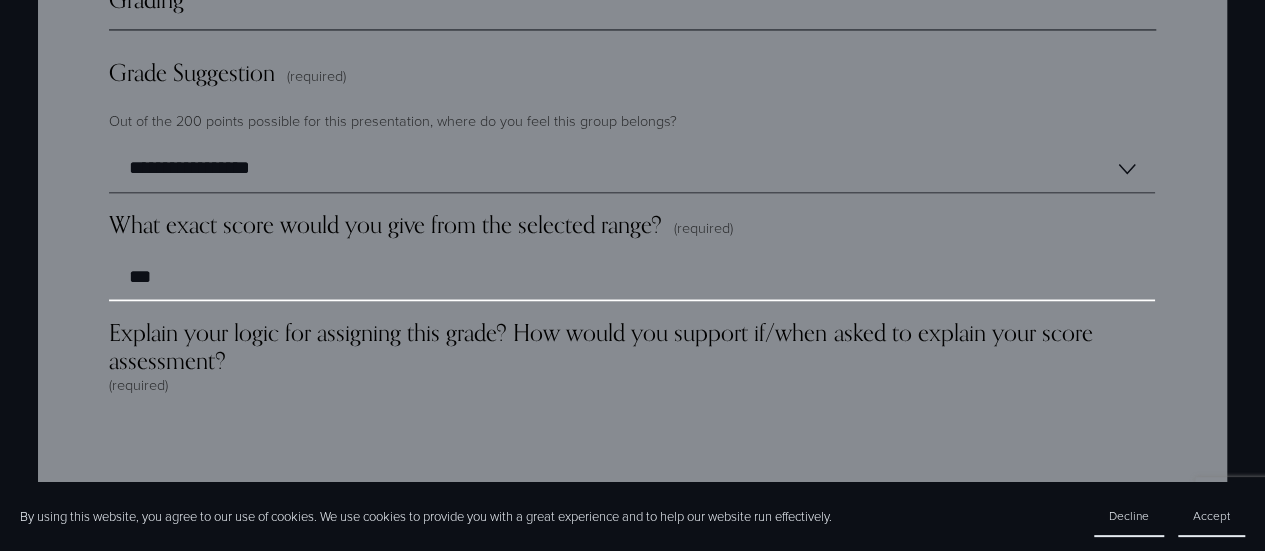 type on "***" 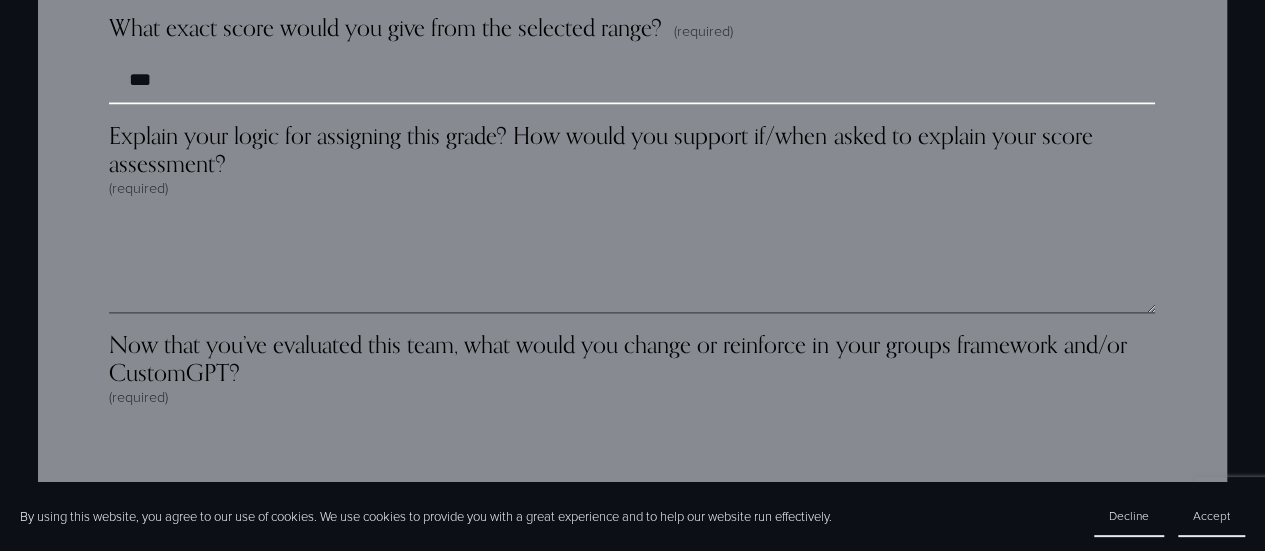 scroll, scrollTop: 5665, scrollLeft: 0, axis: vertical 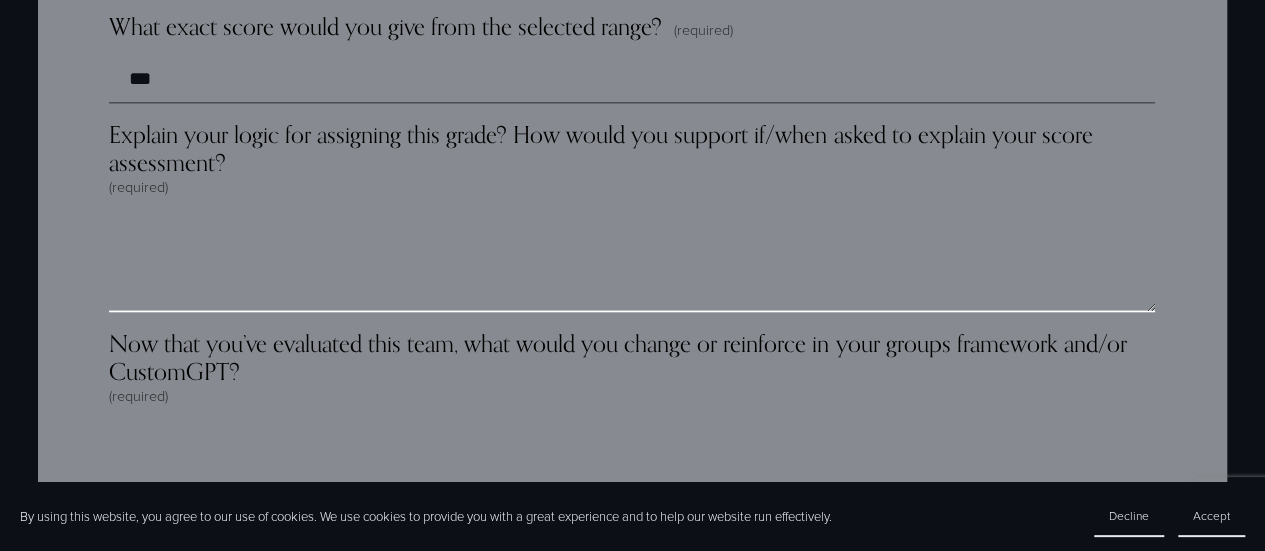 click on "Explain your logic for assigning this grade? How would you support if/when asked to explain  your score assessment? (required)" at bounding box center (632, 262) 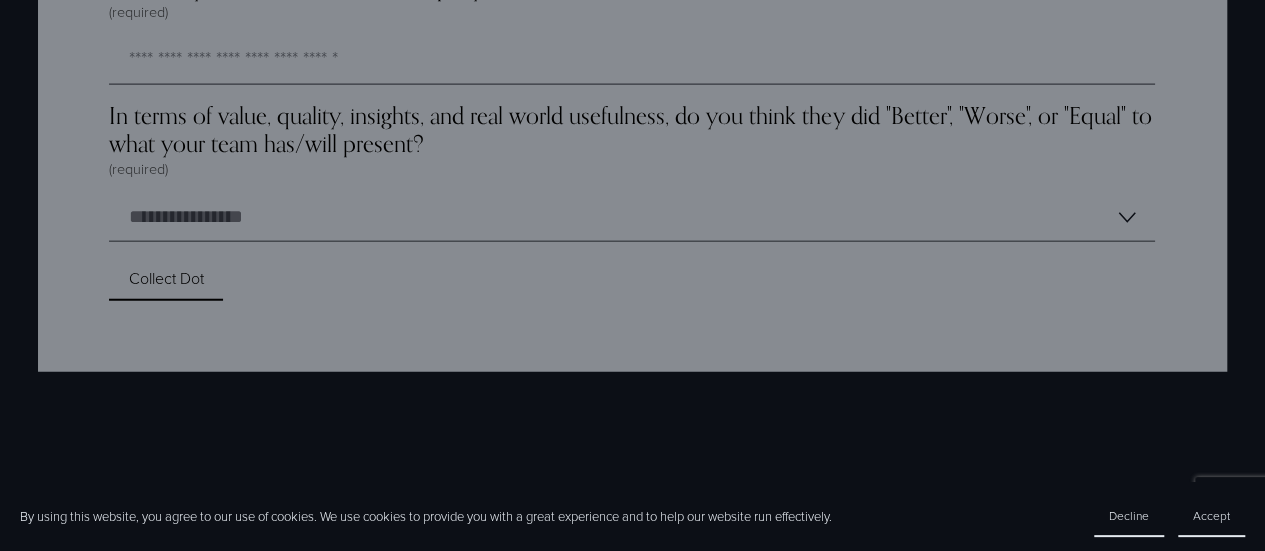 scroll, scrollTop: 6242, scrollLeft: 0, axis: vertical 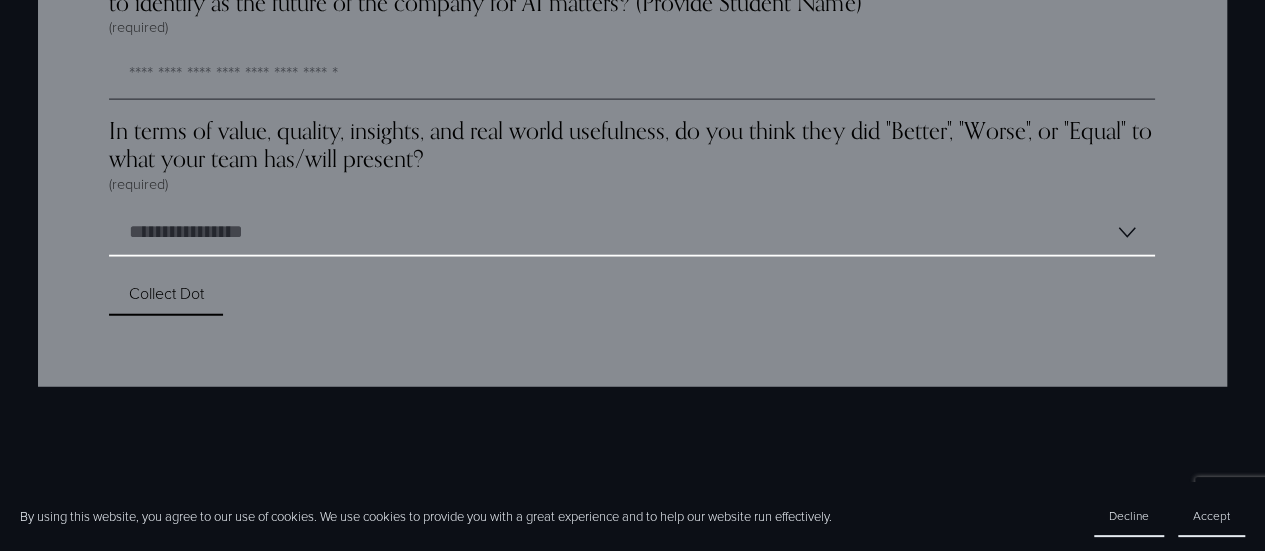 click on "**********" at bounding box center [632, 233] 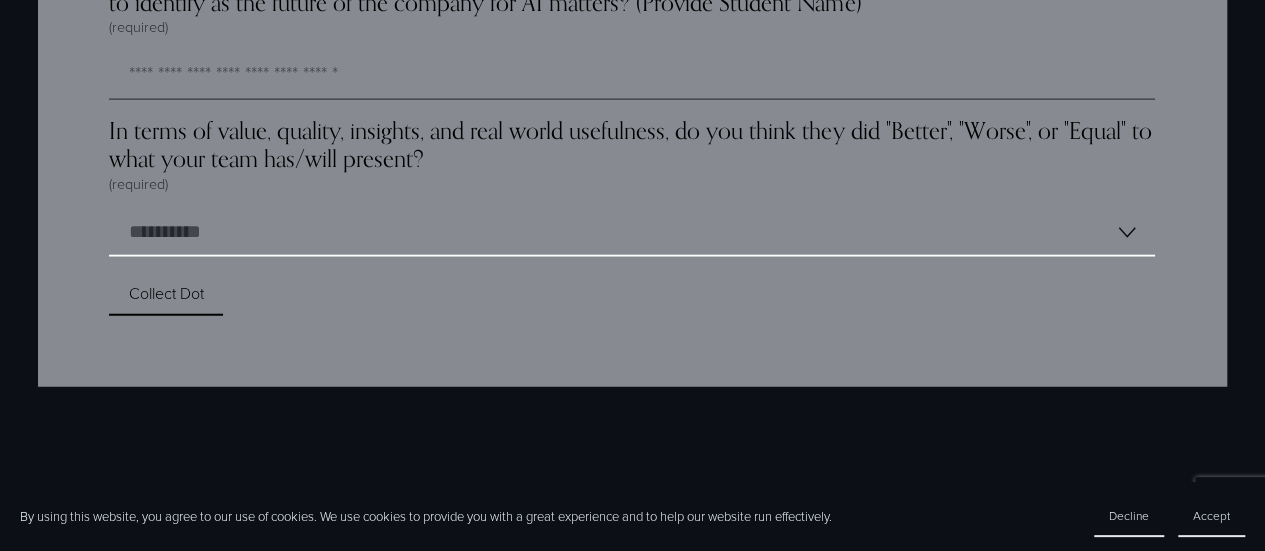 click on "**********" at bounding box center (632, 233) 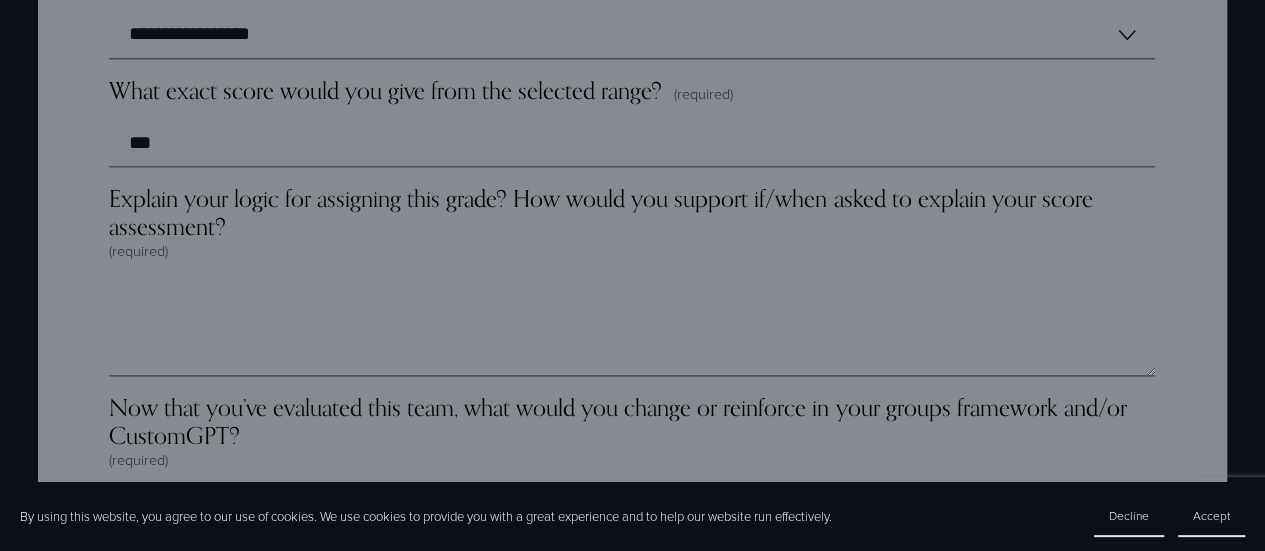 scroll, scrollTop: 5603, scrollLeft: 0, axis: vertical 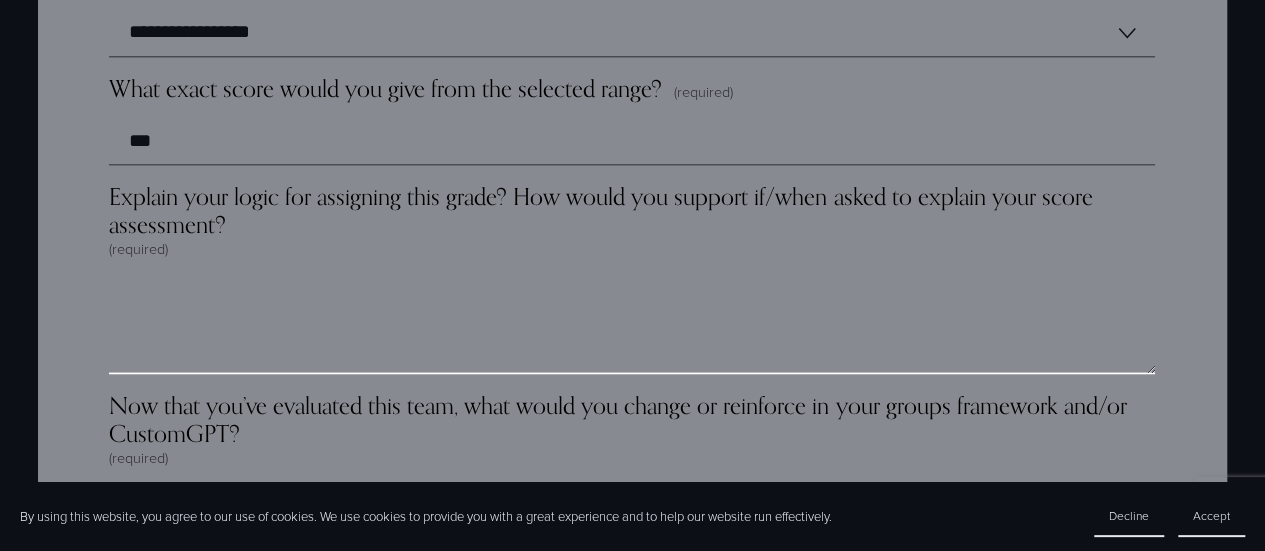 click on "Explain your logic for assigning this grade? How would you support if/when asked to explain  your score assessment? (required)" at bounding box center (632, 324) 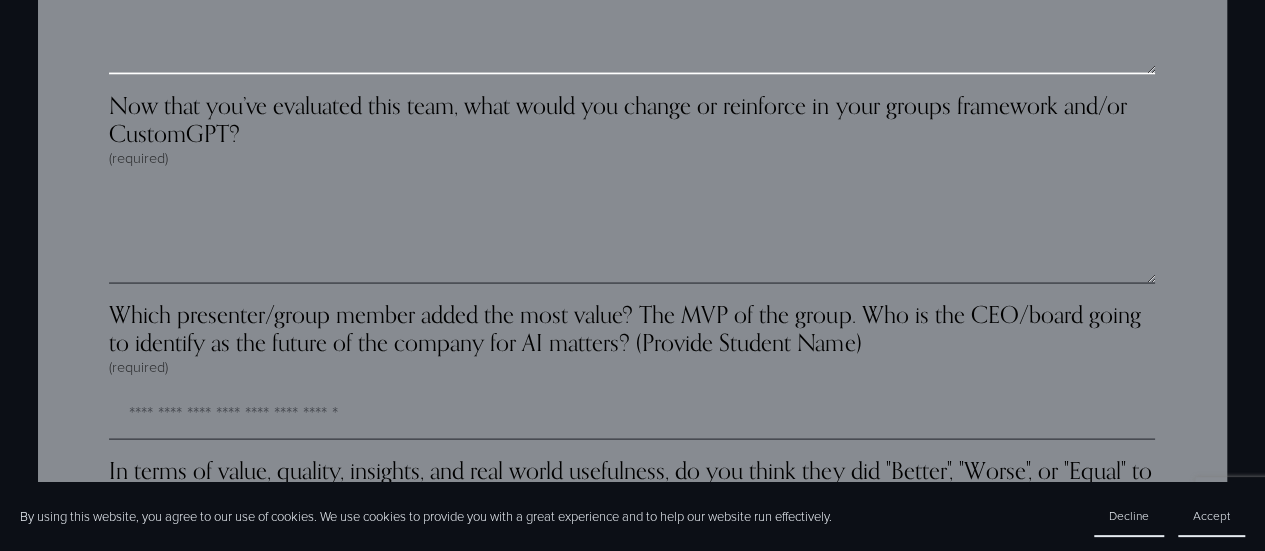 scroll, scrollTop: 5903, scrollLeft: 0, axis: vertical 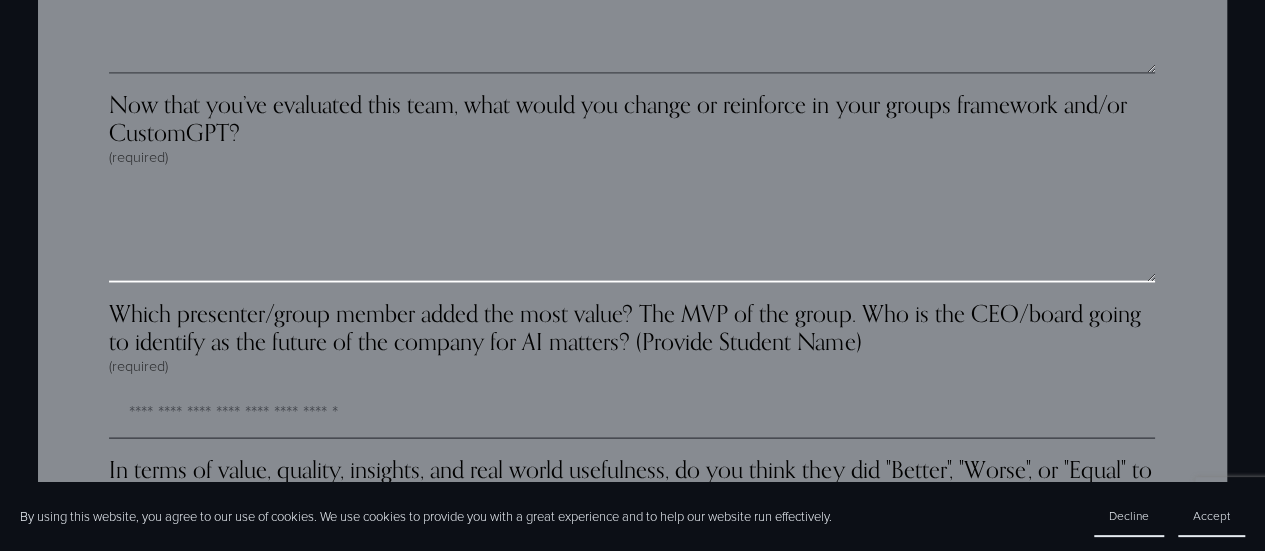 click on "Now that you’ve evaluated this team, what would you change or reinforce in your groups framework and/or CustomGPT? (required)" at bounding box center (632, 233) 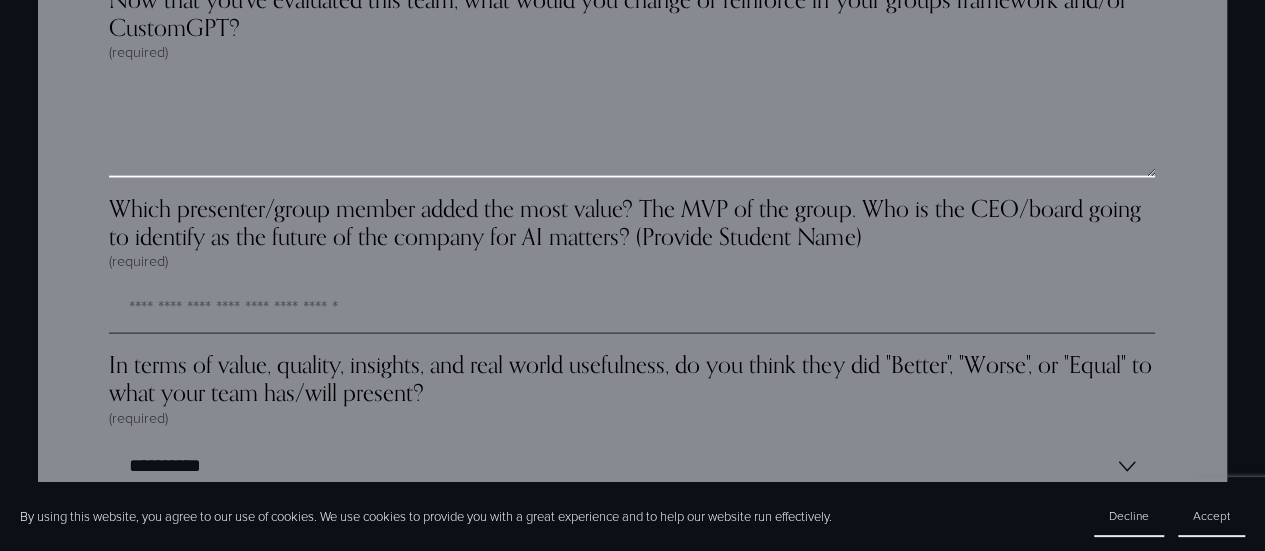 scroll, scrollTop: 6018, scrollLeft: 0, axis: vertical 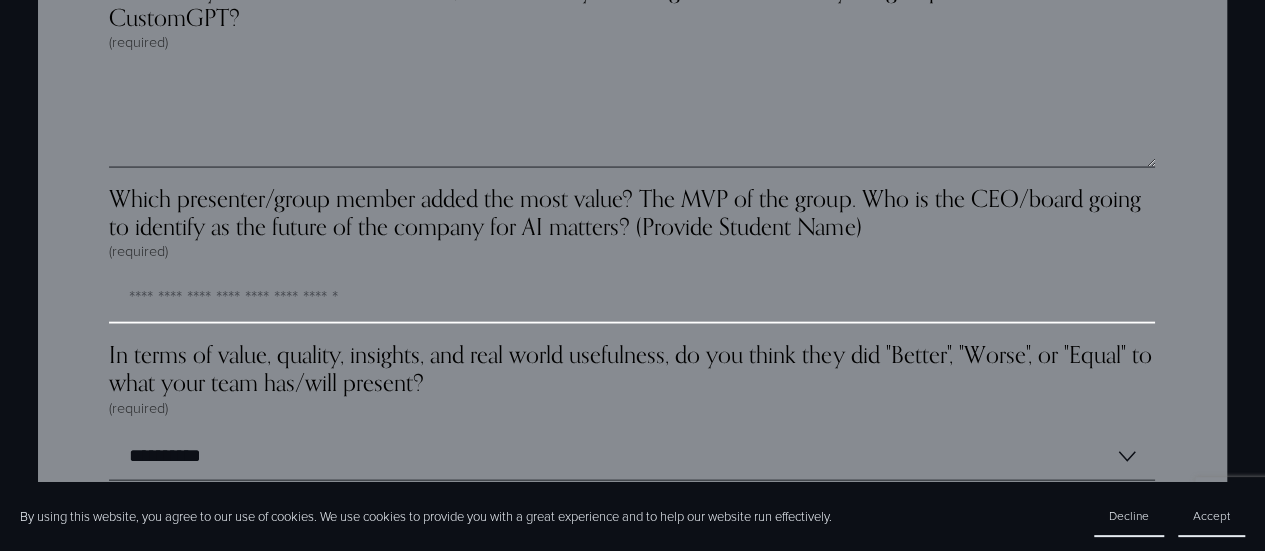 click on "Which presenter/group member added the most value? The MVP of the group. Who is the CEO/board going to identify as the future of the company for AI matters? (Provide Student Name) (required)" at bounding box center [632, 300] 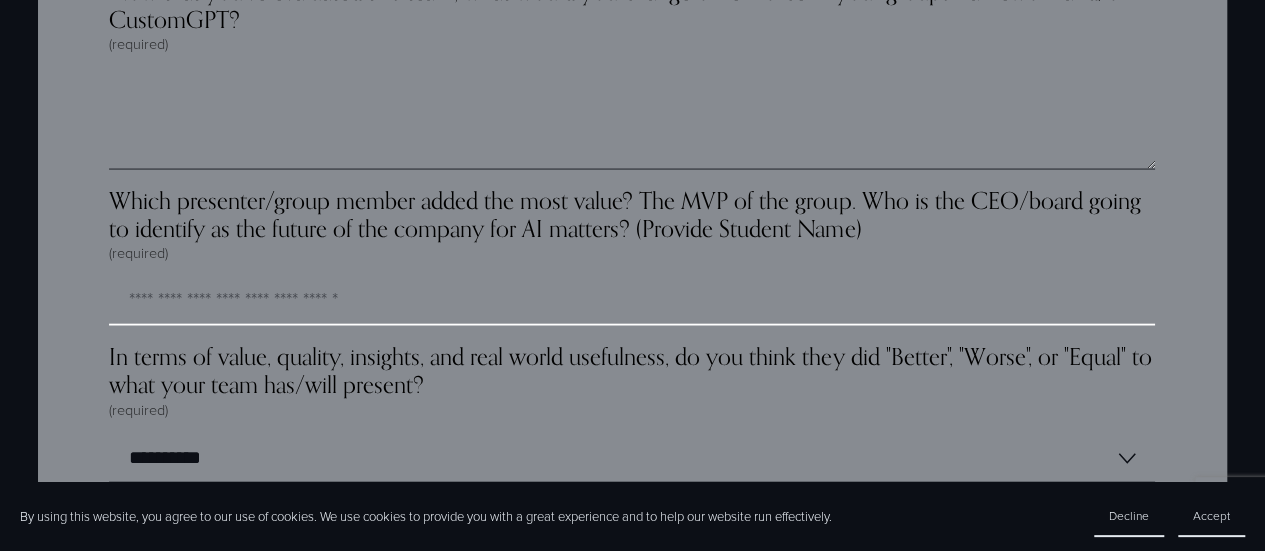 scroll, scrollTop: 6017, scrollLeft: 0, axis: vertical 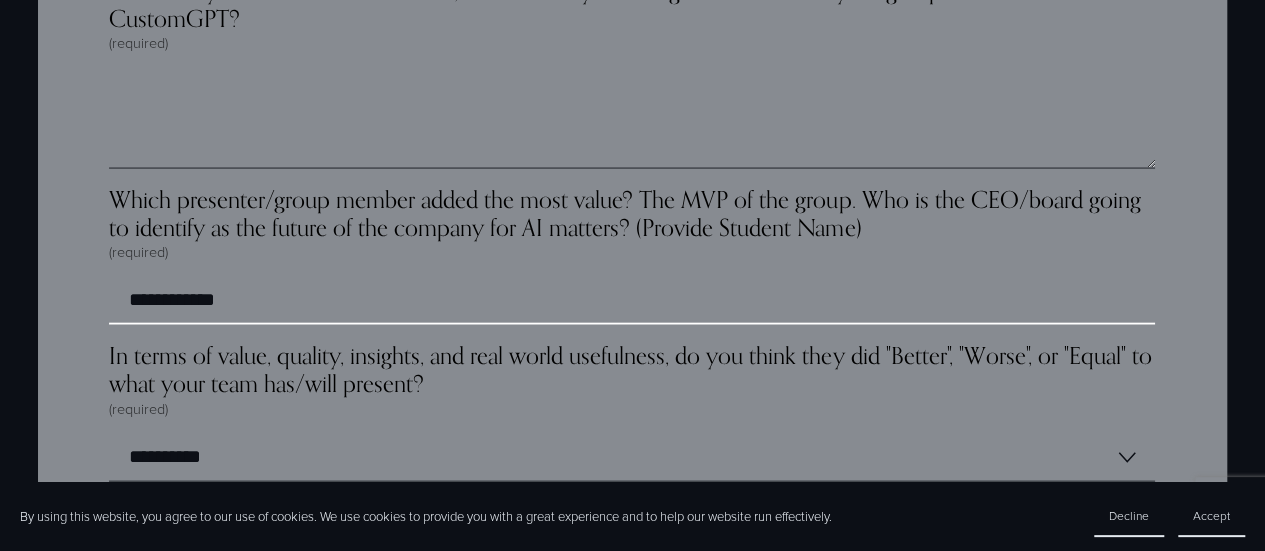 type on "**********" 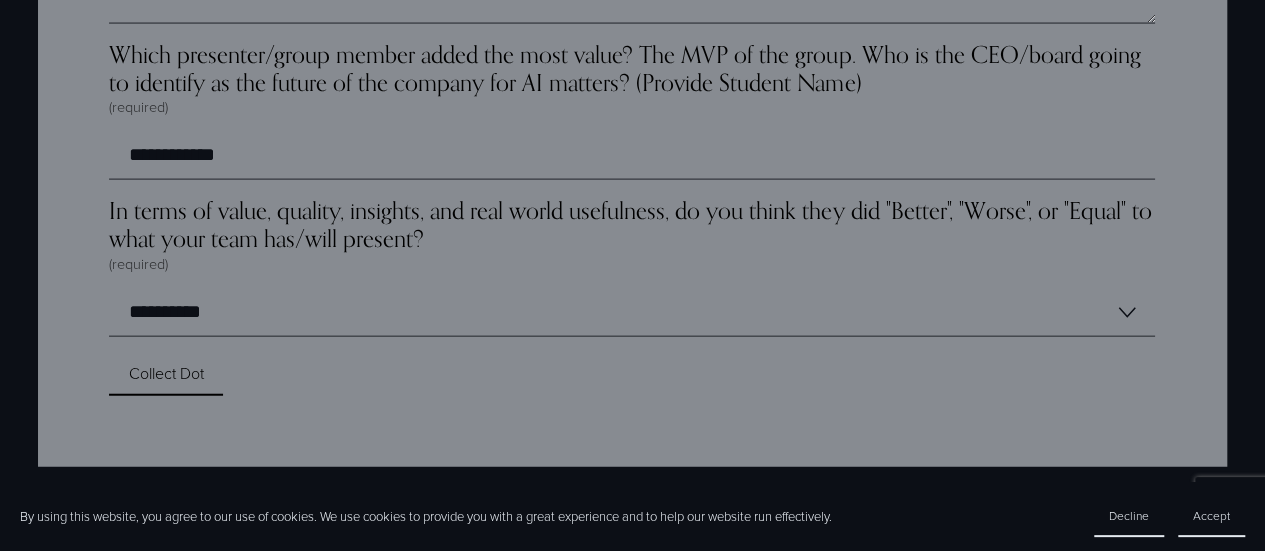 scroll, scrollTop: 6166, scrollLeft: 0, axis: vertical 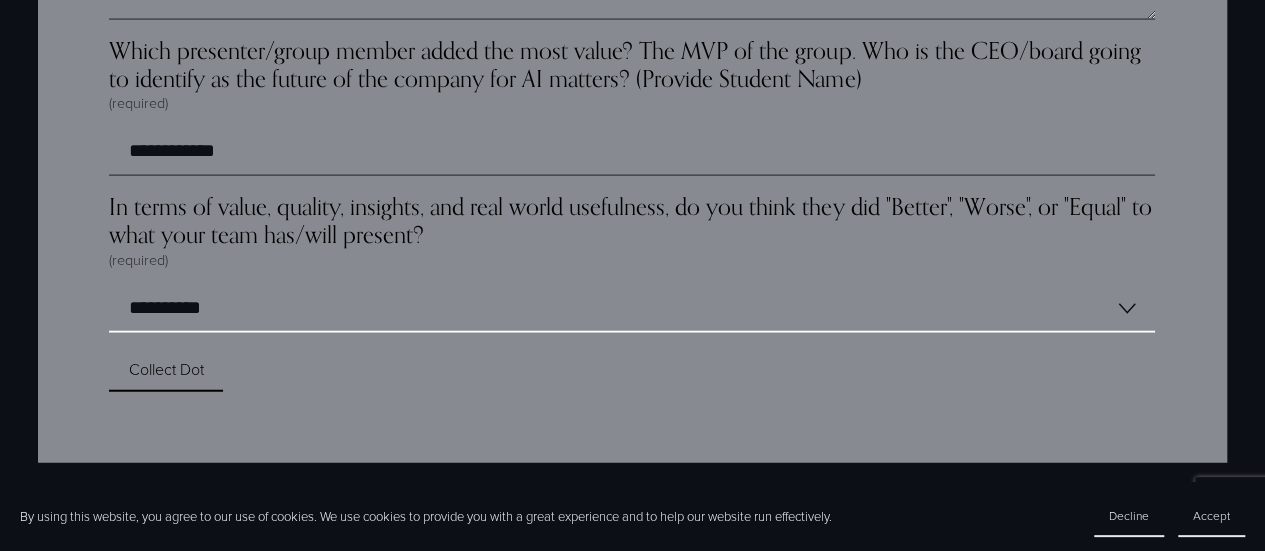 click on "**********" at bounding box center (632, 309) 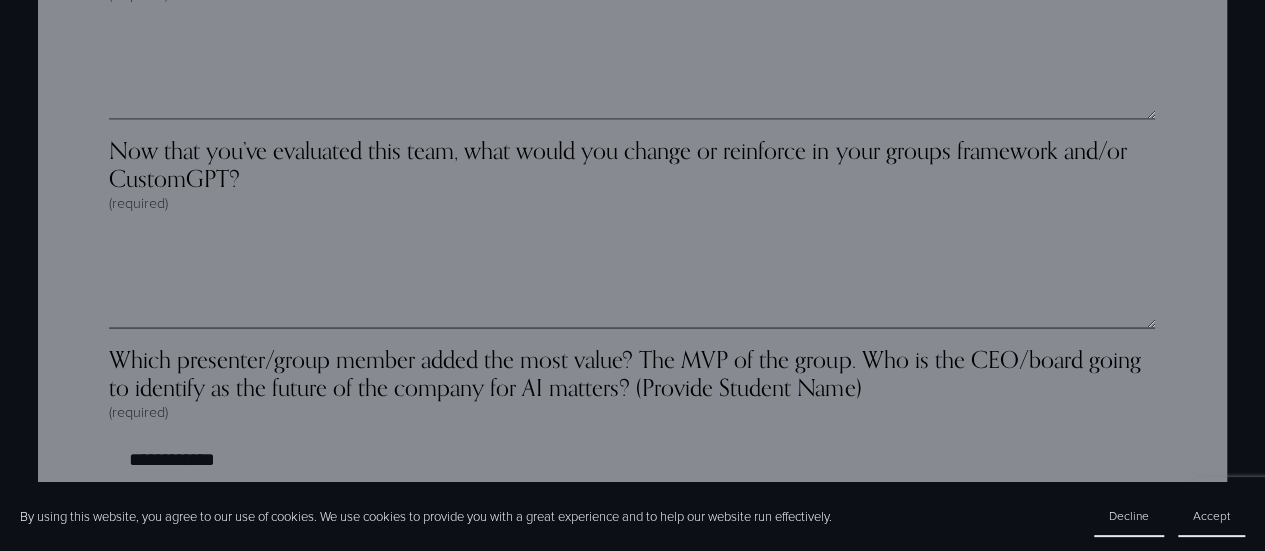 scroll, scrollTop: 5849, scrollLeft: 0, axis: vertical 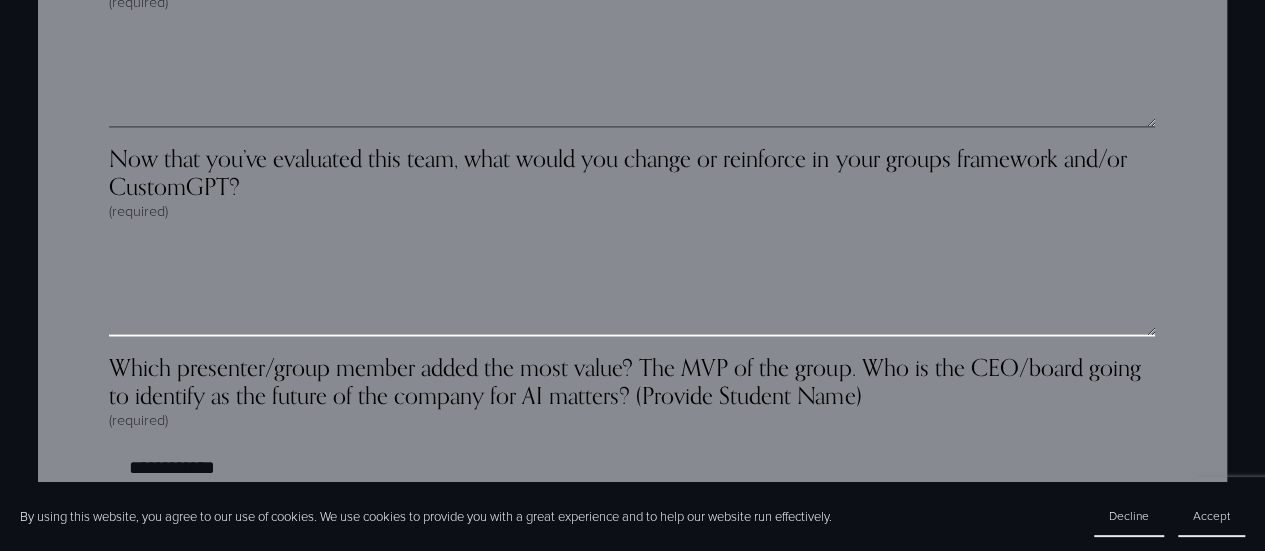click on "Now that you’ve evaluated this team, what would you change or reinforce in your groups framework and/or CustomGPT? (required)" at bounding box center [632, 287] 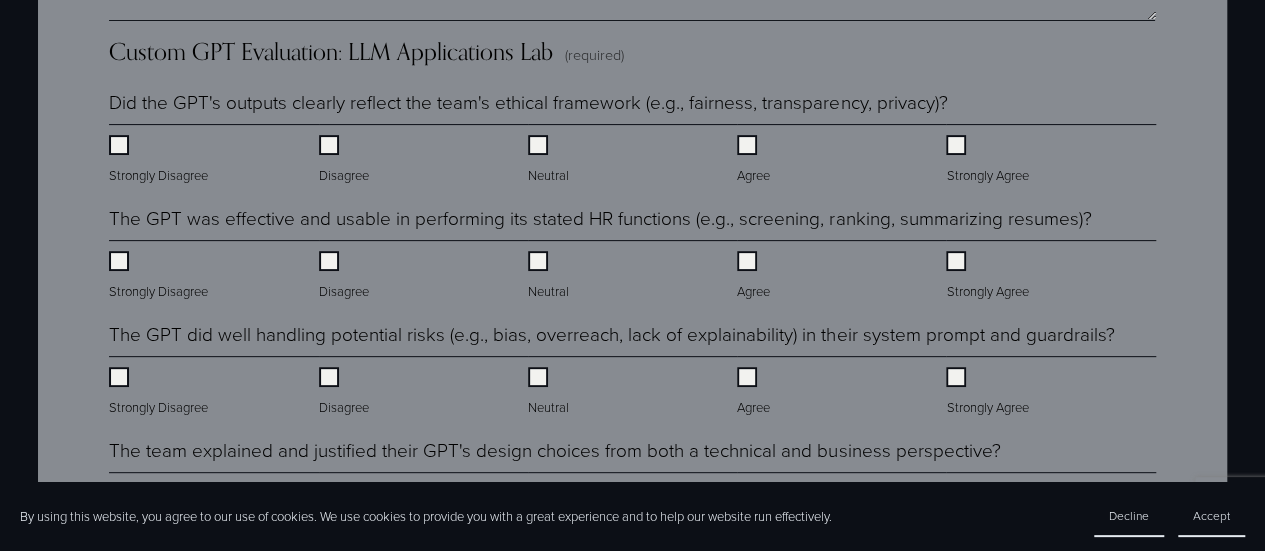 scroll, scrollTop: 4049, scrollLeft: 0, axis: vertical 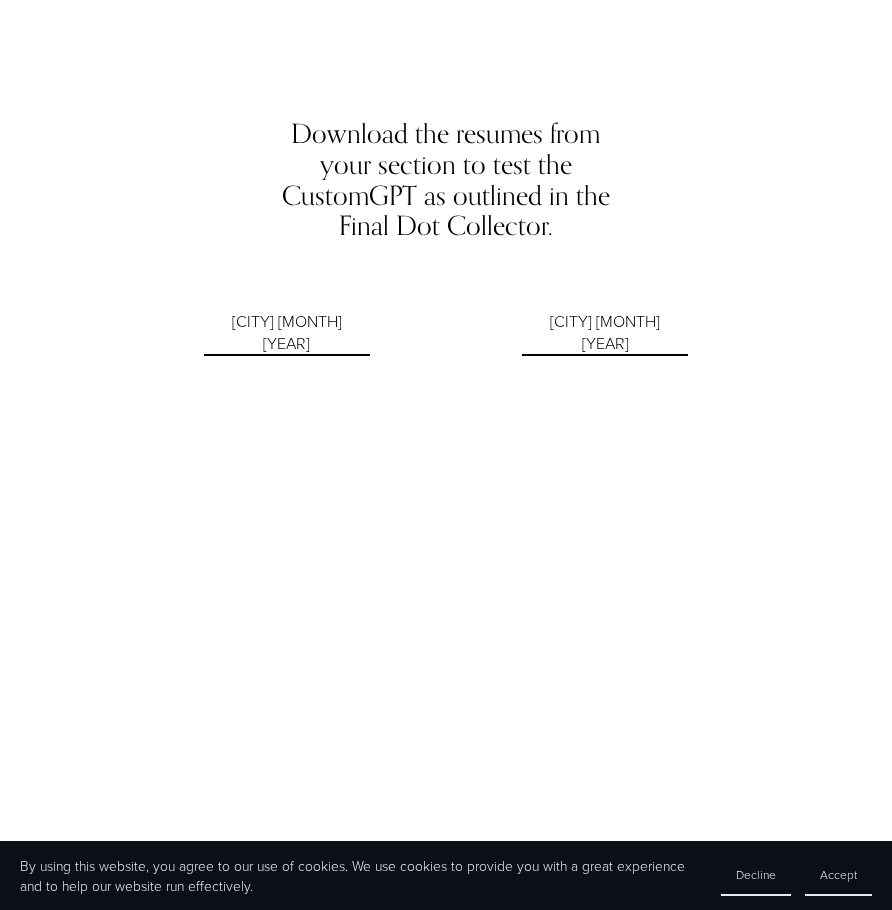 click on "[CITY] [MONTH] [YEAR]" at bounding box center [287, 333] 